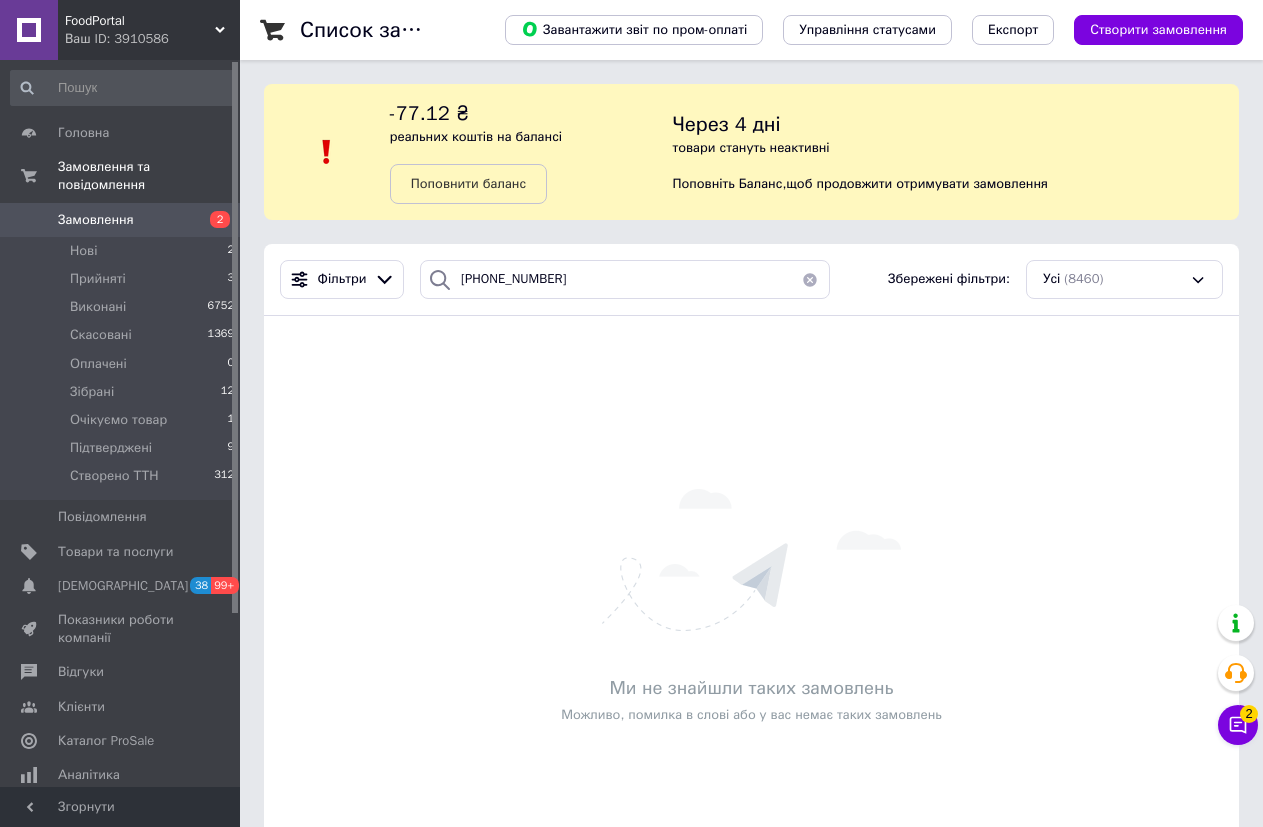 scroll, scrollTop: 0, scrollLeft: 0, axis: both 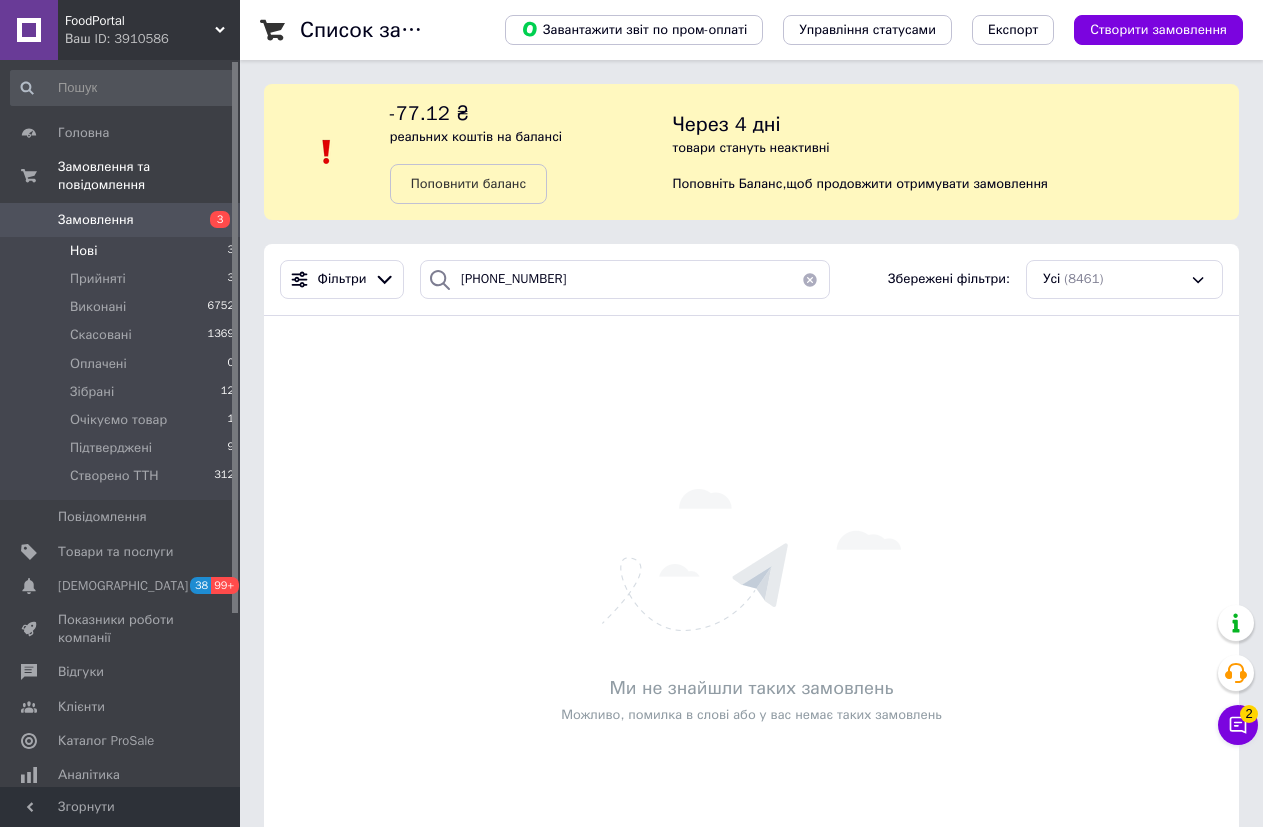 click on "Нові 3" at bounding box center [123, 251] 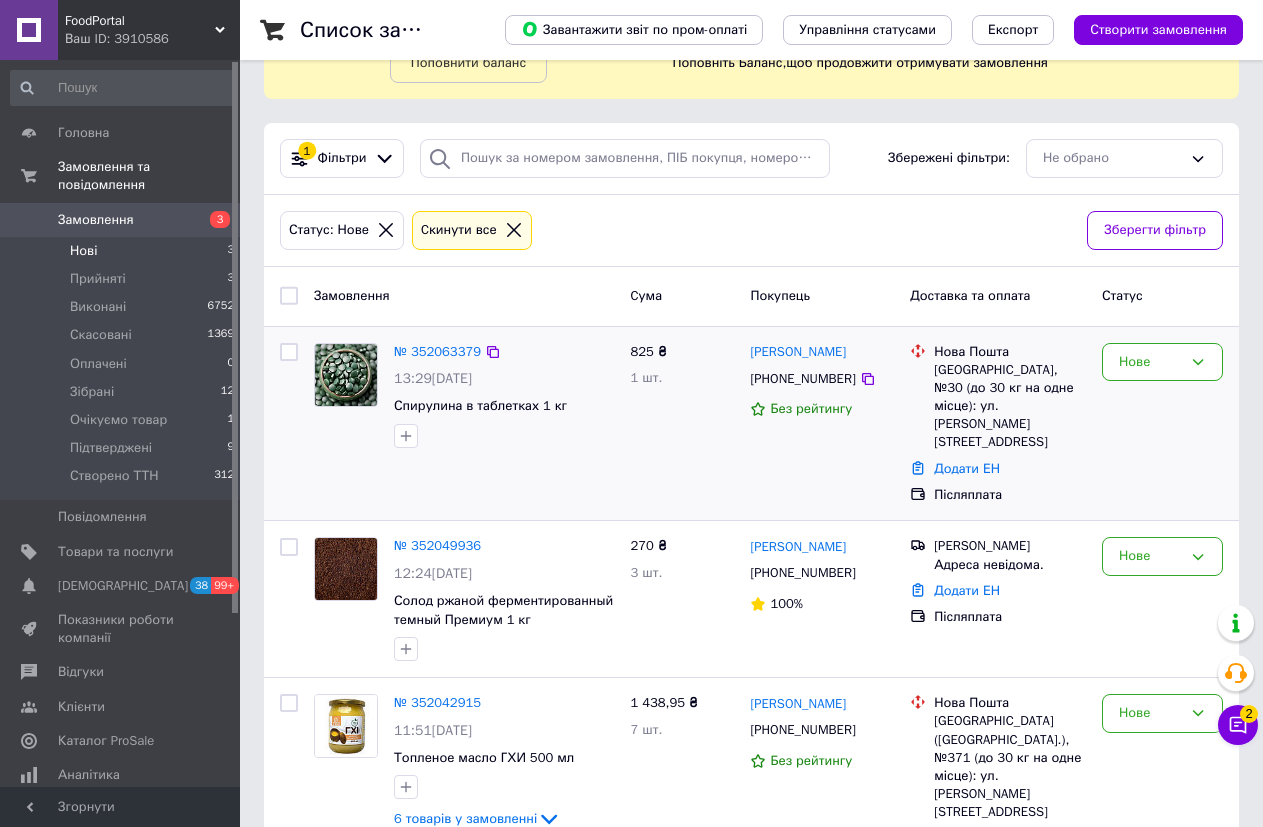 scroll, scrollTop: 135, scrollLeft: 0, axis: vertical 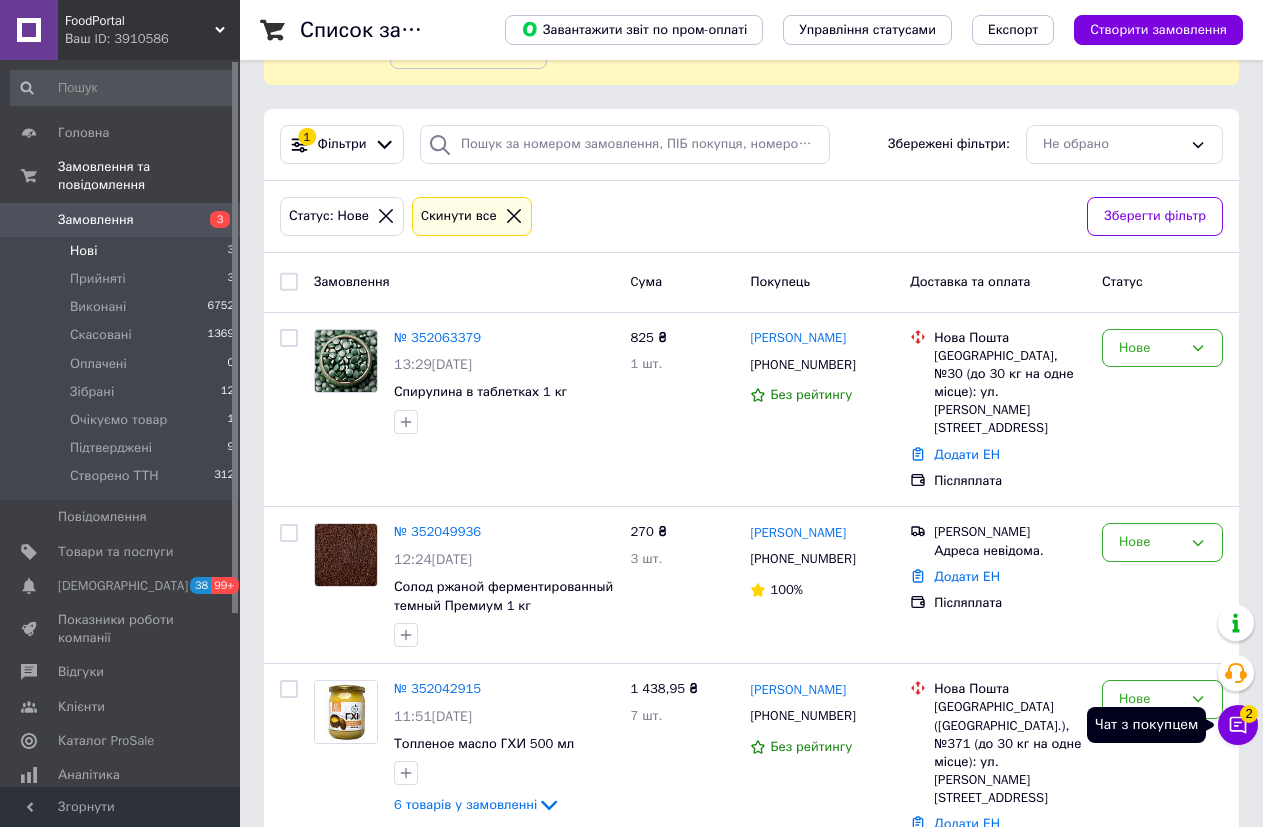 click 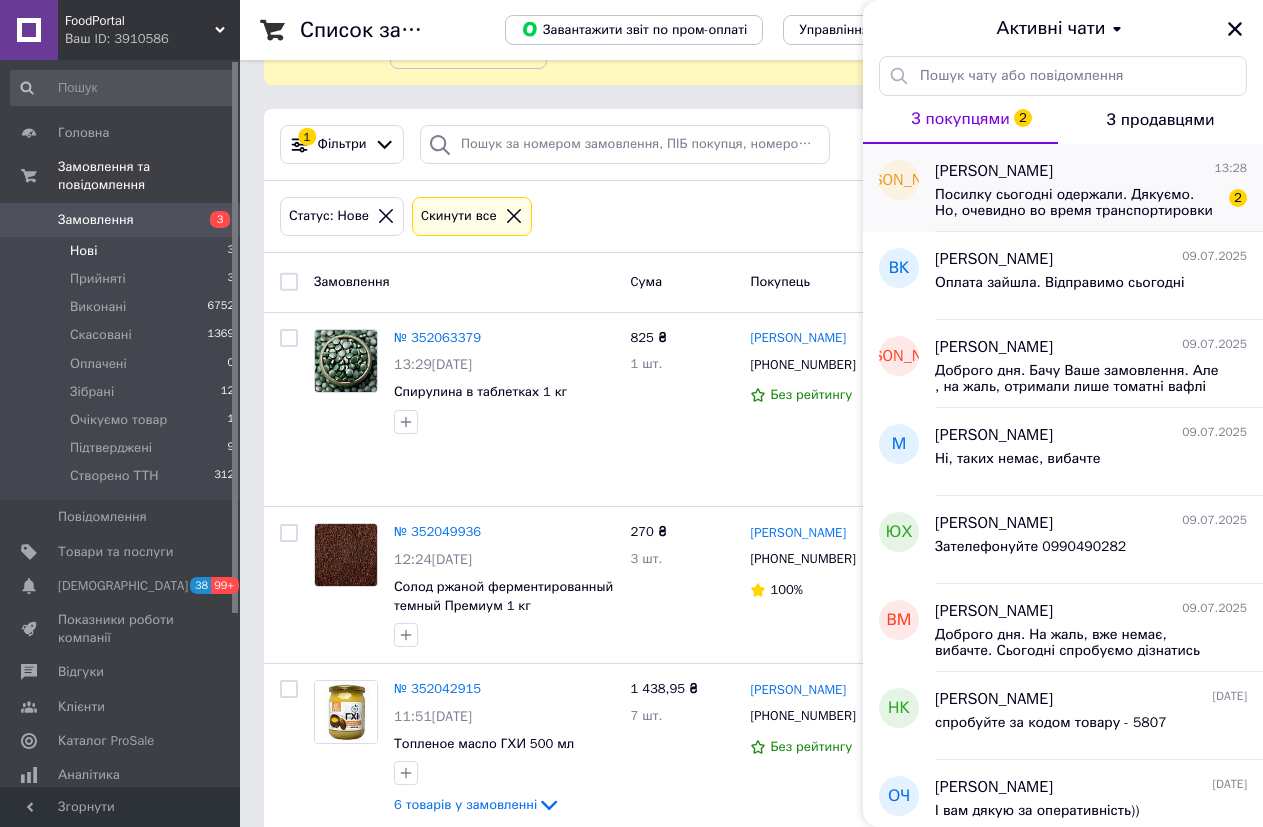 click on "Посилку сьогодні одержали. Дякуємо. Но, очевидно во время транспортировки внутри посылки пакеты с солодом были повреждены и он рассыпался. А качество солода отличное, он свежий. А пакеты с высевками были целые, но свежесть оставляла желать лучшего, были слежавшиеся паутинки.Поэтому просьба в следующий раз запаковывать товар в ещё один пакет." at bounding box center [1077, 203] 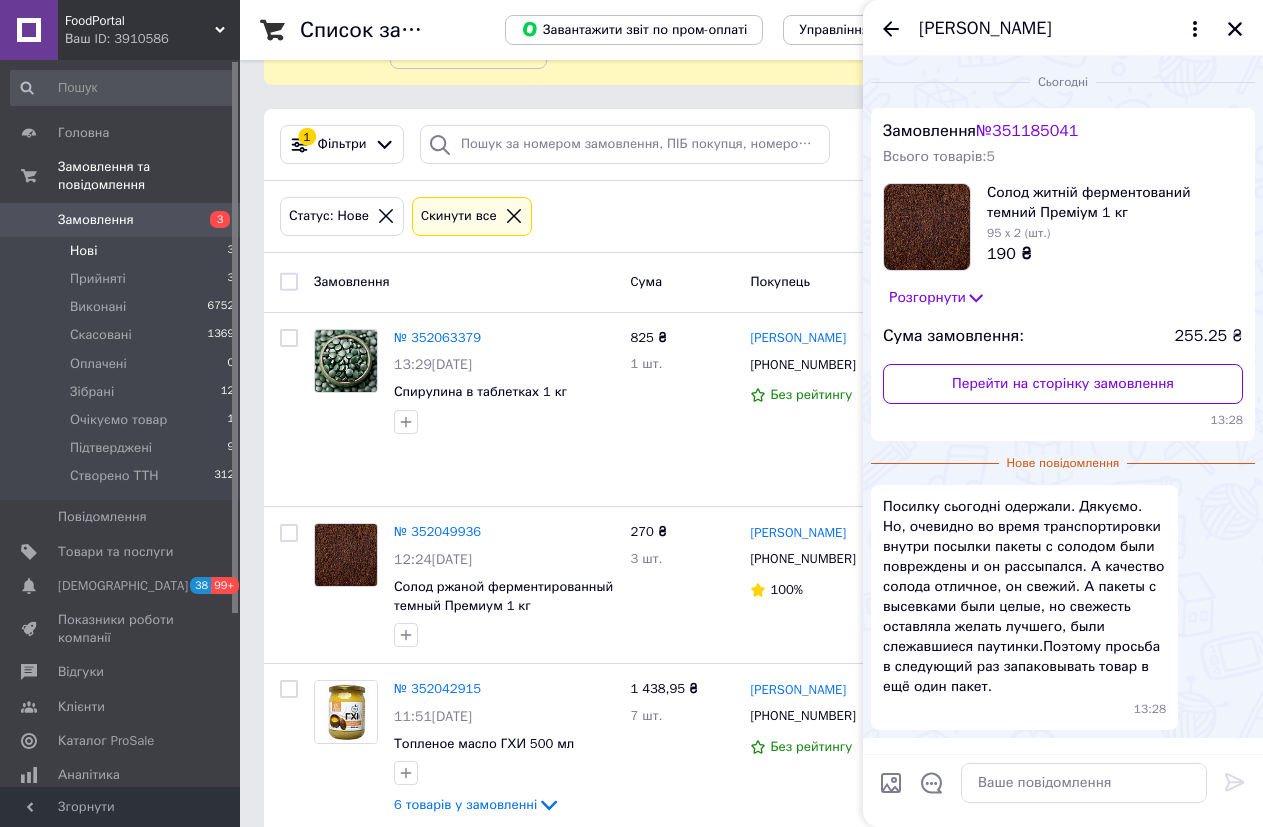 scroll, scrollTop: 57, scrollLeft: 0, axis: vertical 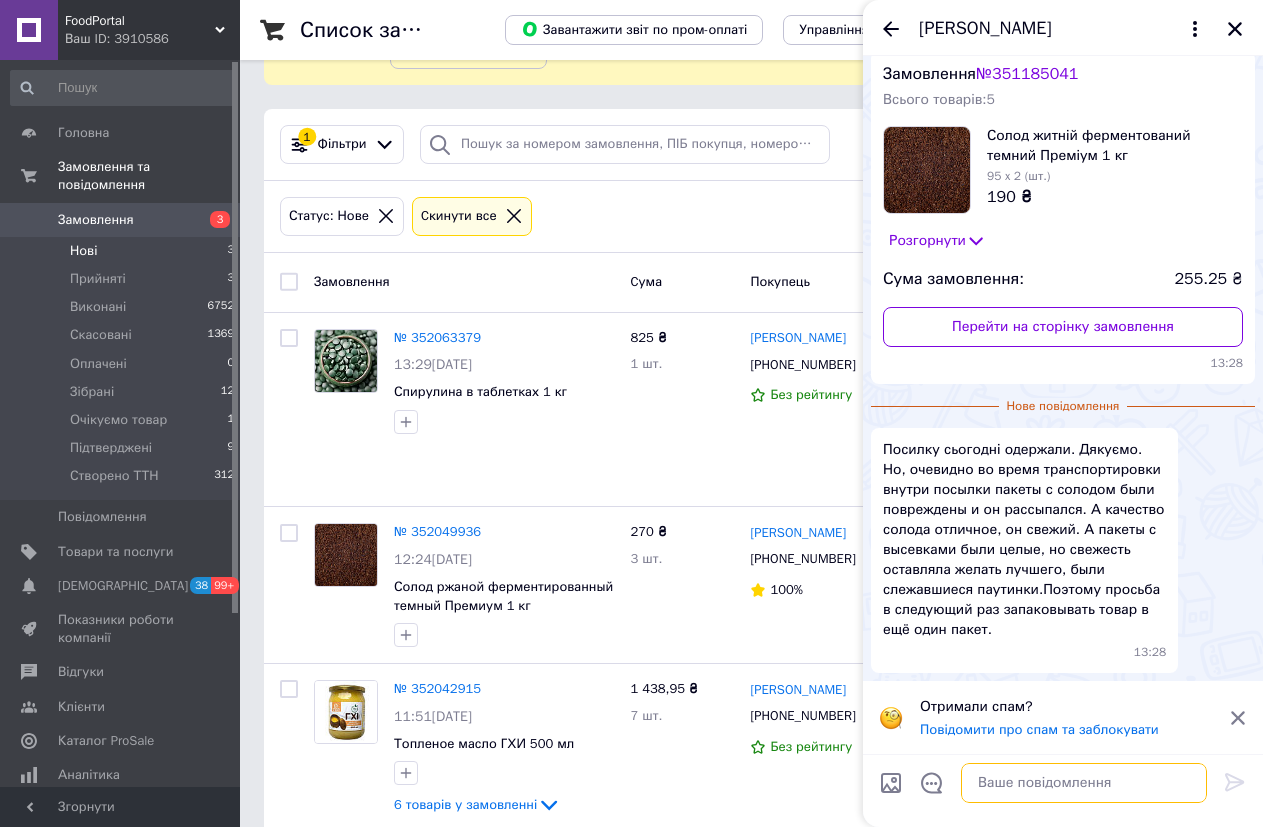click at bounding box center (1084, 783) 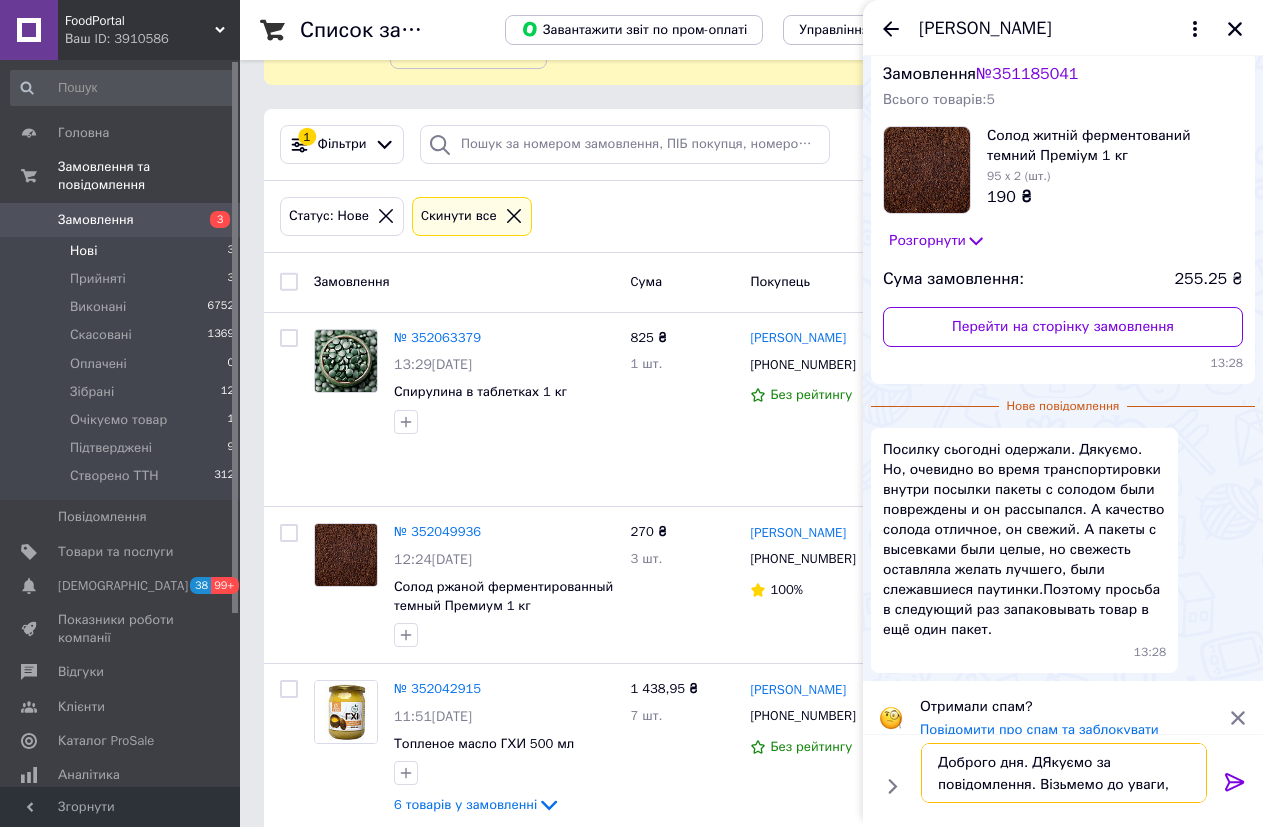 scroll, scrollTop: 2, scrollLeft: 0, axis: vertical 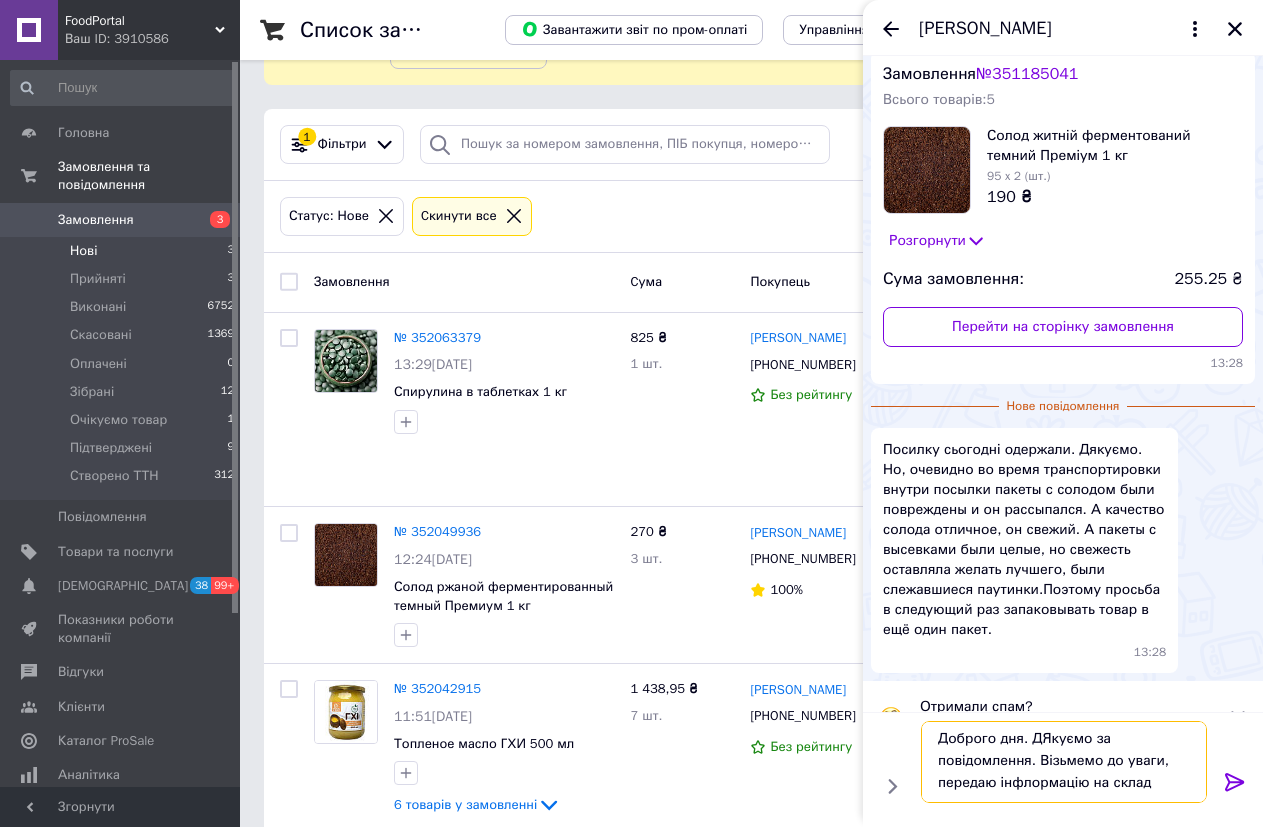 click on "Доброго дня. ДЯкуємо за повідомлення. Візьмемо до уваги, передаю інфлормацію на склад" at bounding box center [1064, 762] 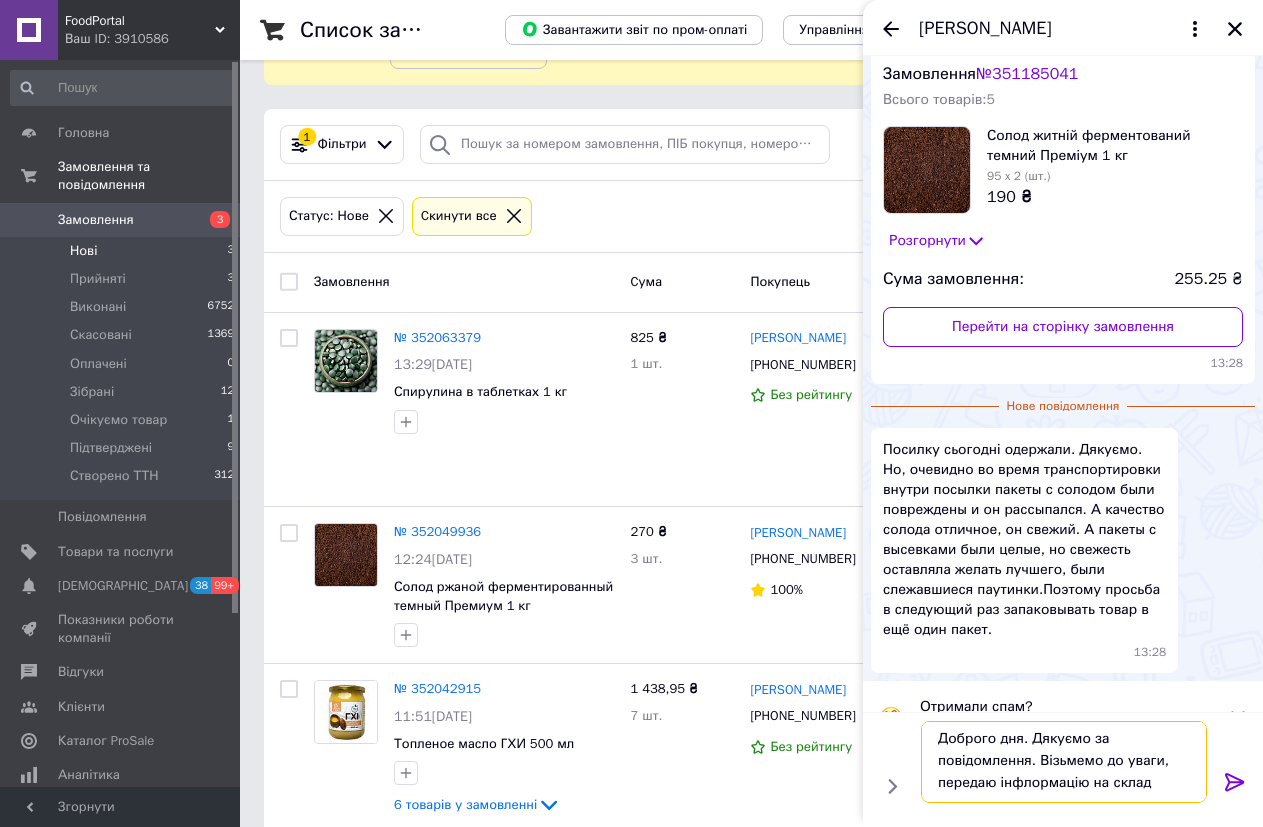 click on "Доброго дня. Дякуємо за повідомлення. Візьмемо до уваги, передаю інфлормацію на склад" at bounding box center [1064, 762] 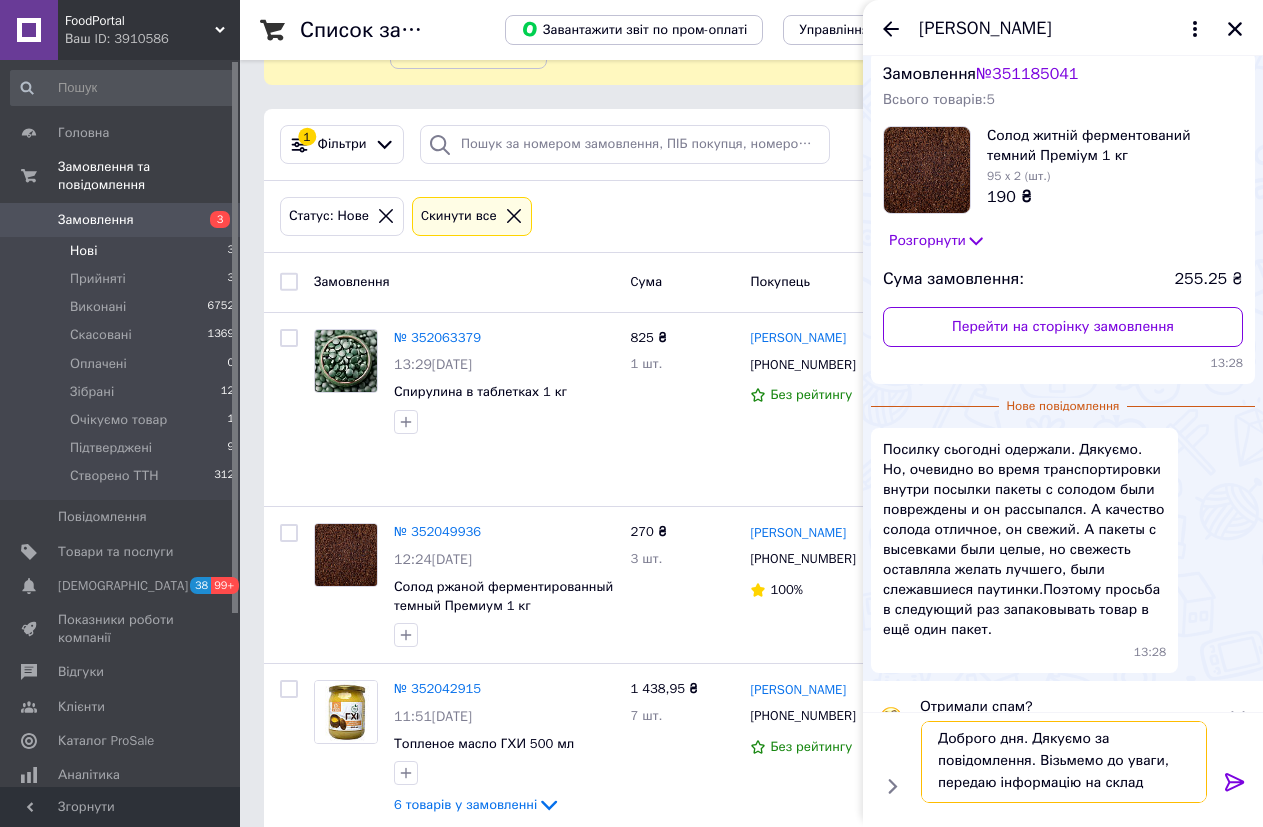 type on "Доброго дня. Дякуємо за повідомлення. Візьмемо до уваги, передаю інформацію на склад" 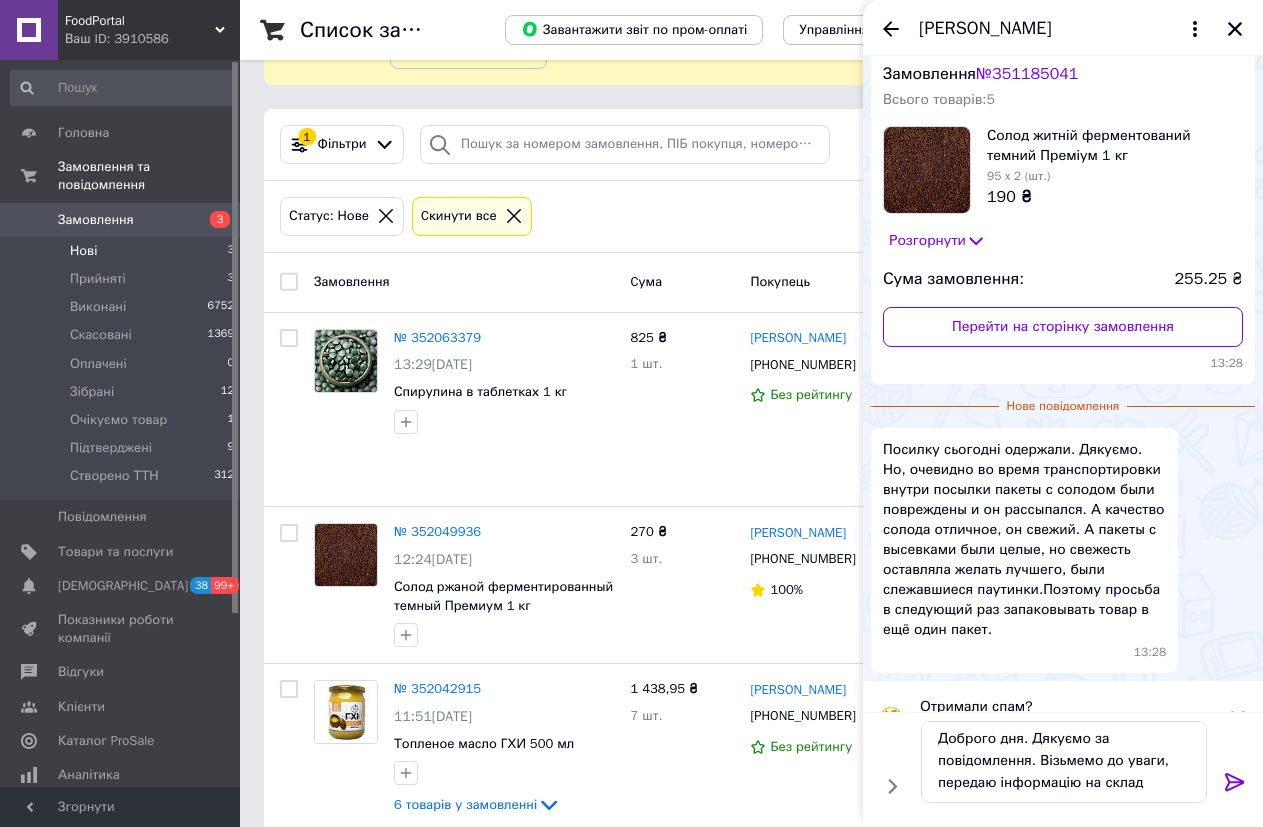 click 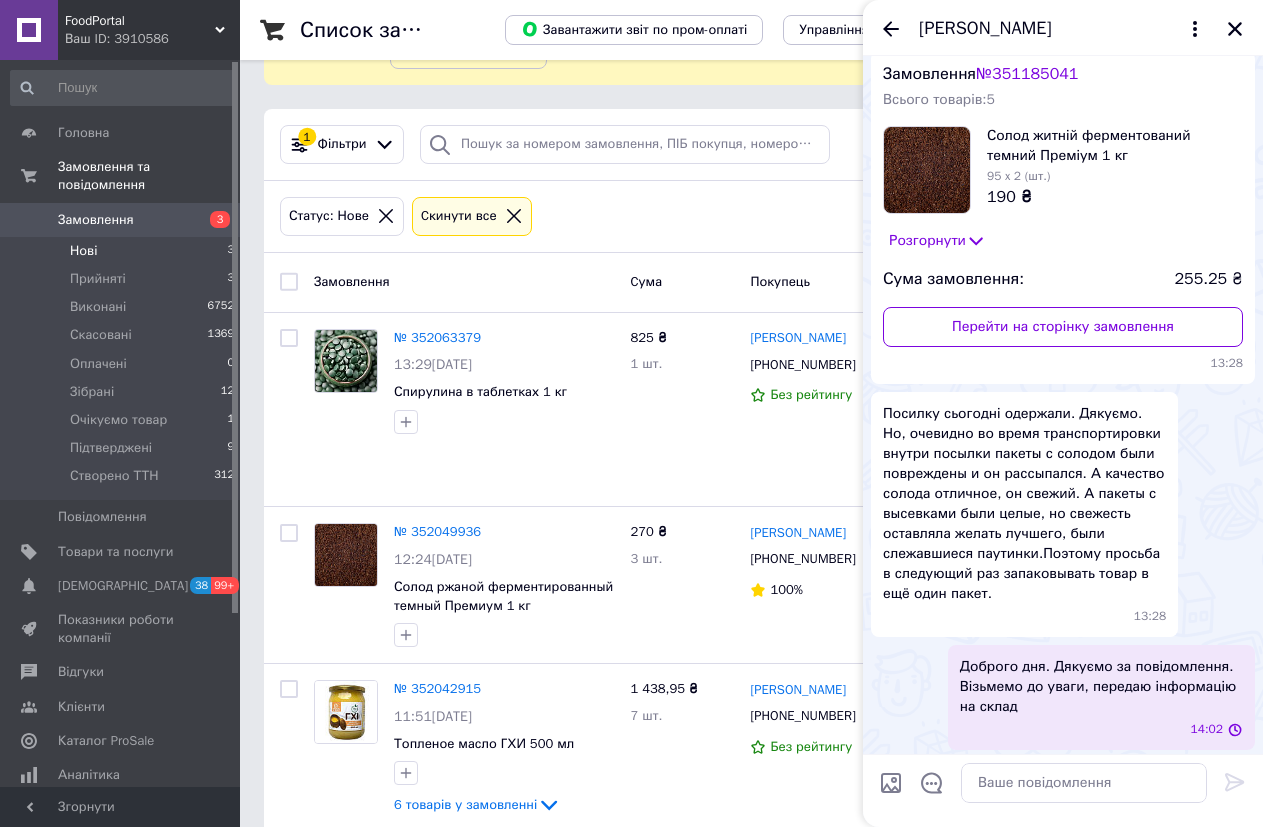 scroll, scrollTop: 0, scrollLeft: 0, axis: both 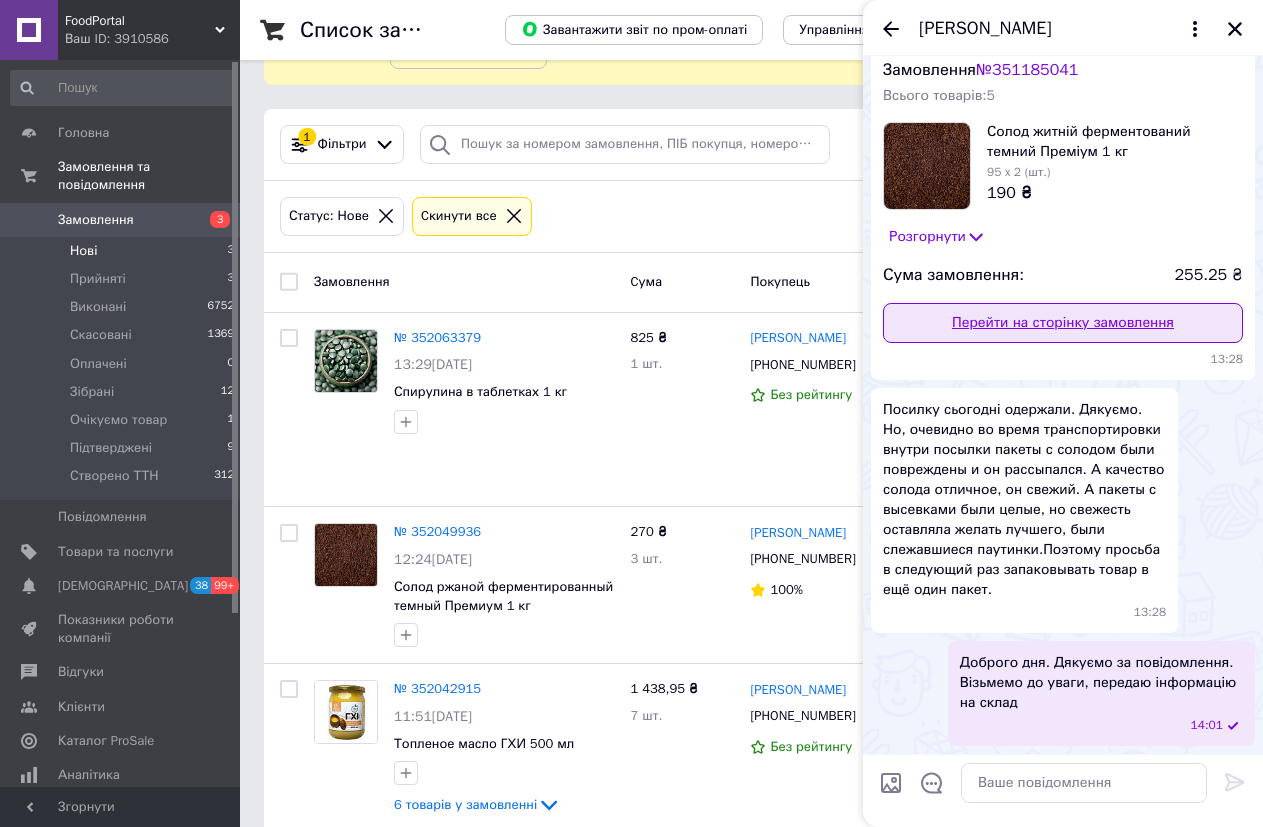 click on "Перейти на сторінку замовлення" at bounding box center (1063, 323) 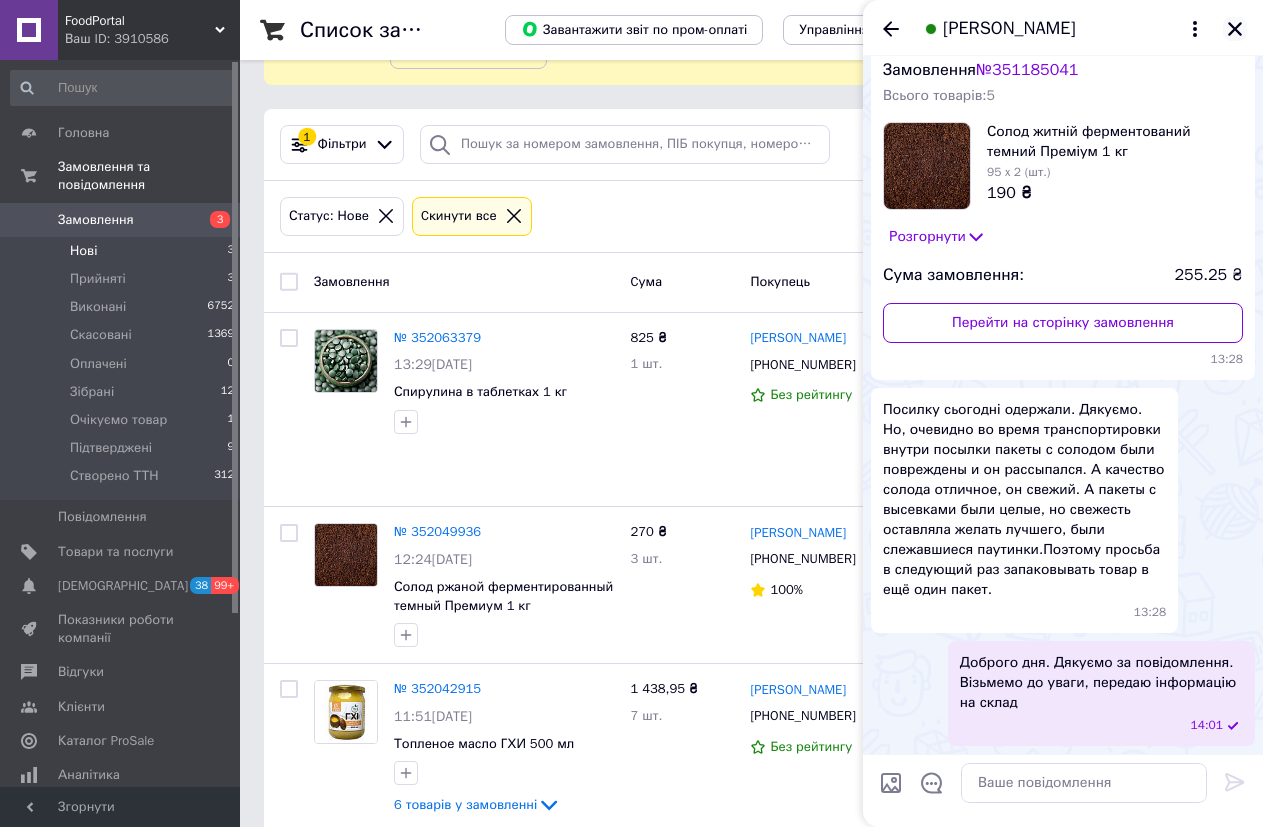 click 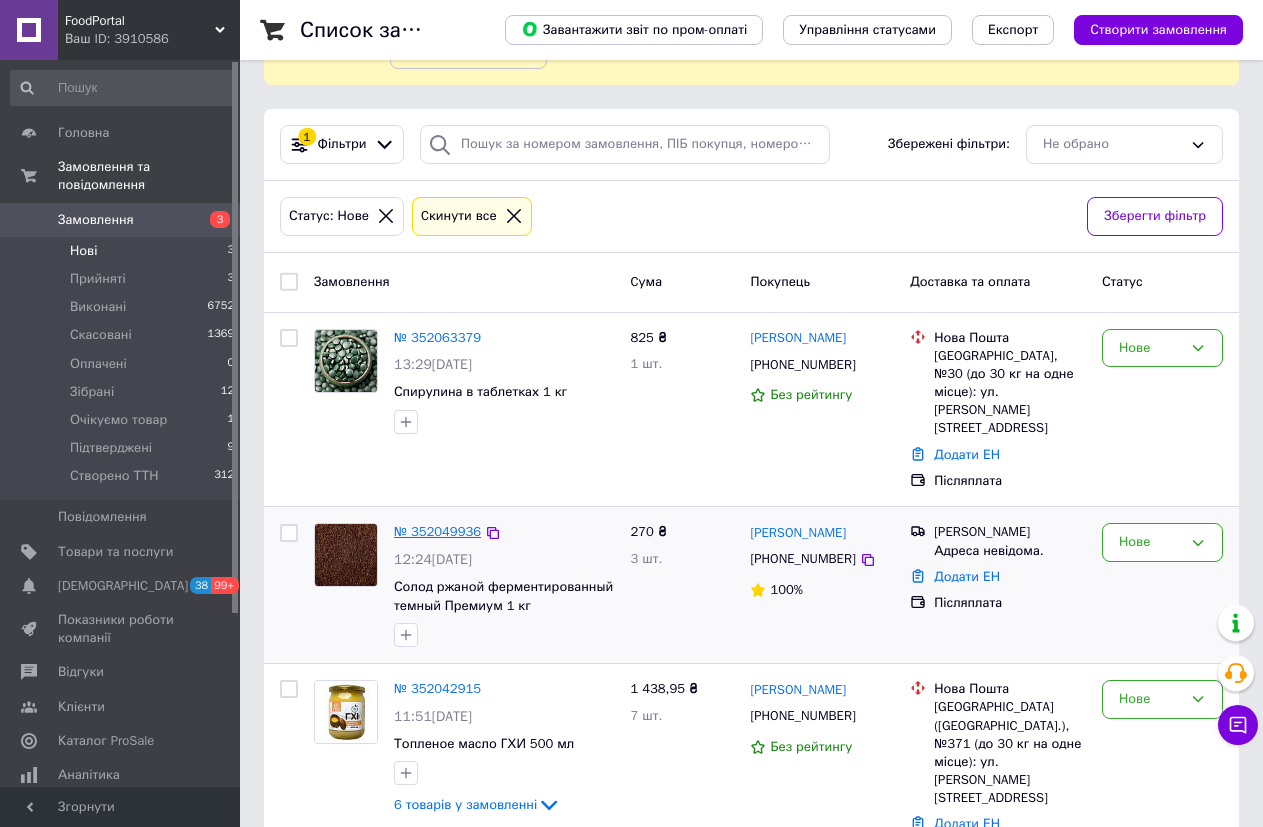 click on "№ 352049936" at bounding box center [437, 531] 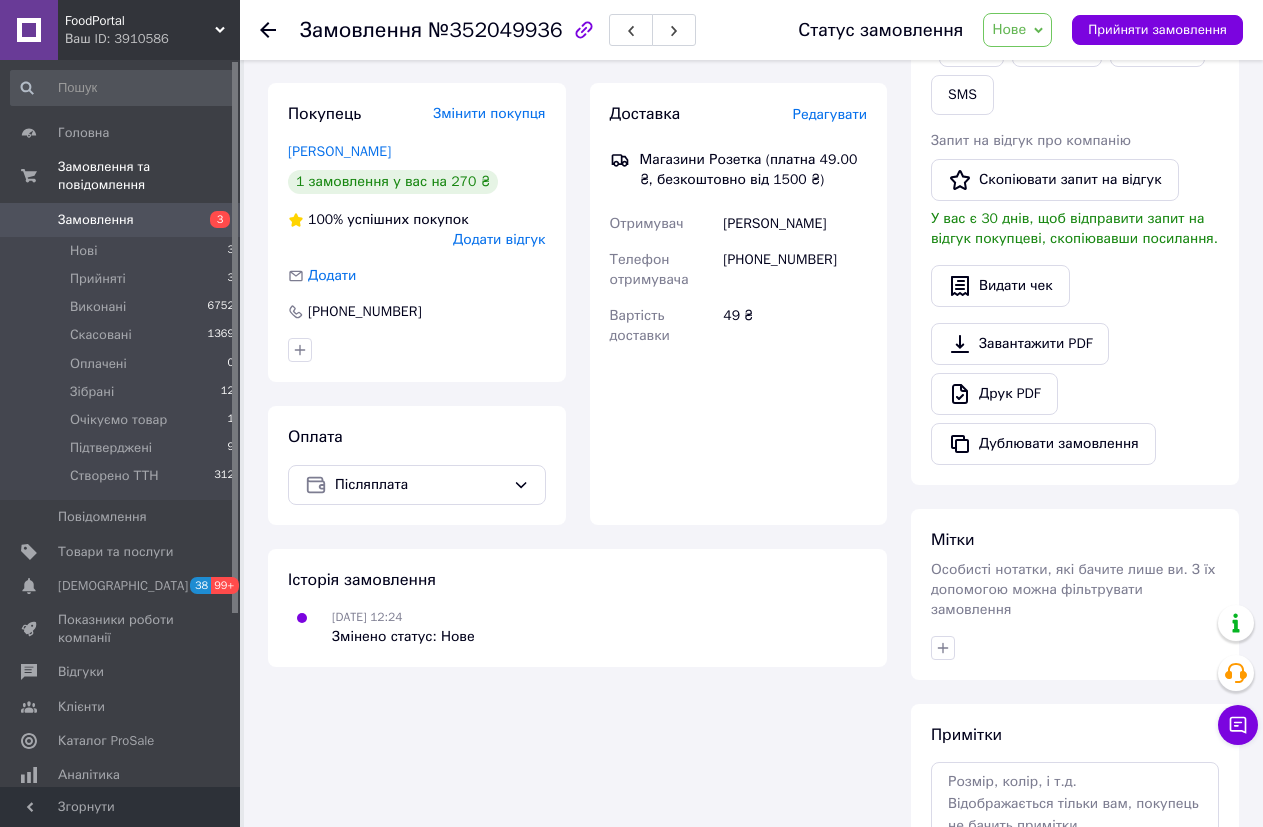 scroll, scrollTop: 500, scrollLeft: 0, axis: vertical 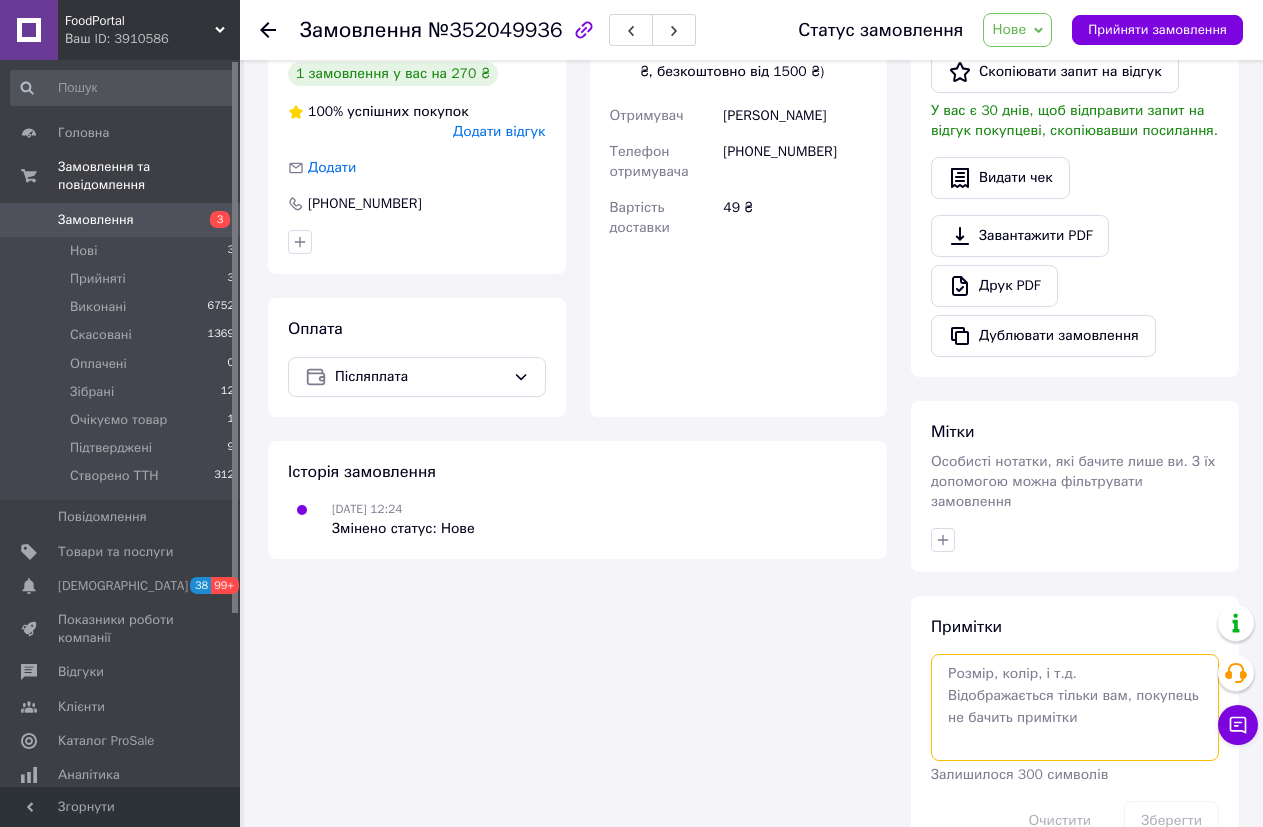 click at bounding box center (1075, 707) 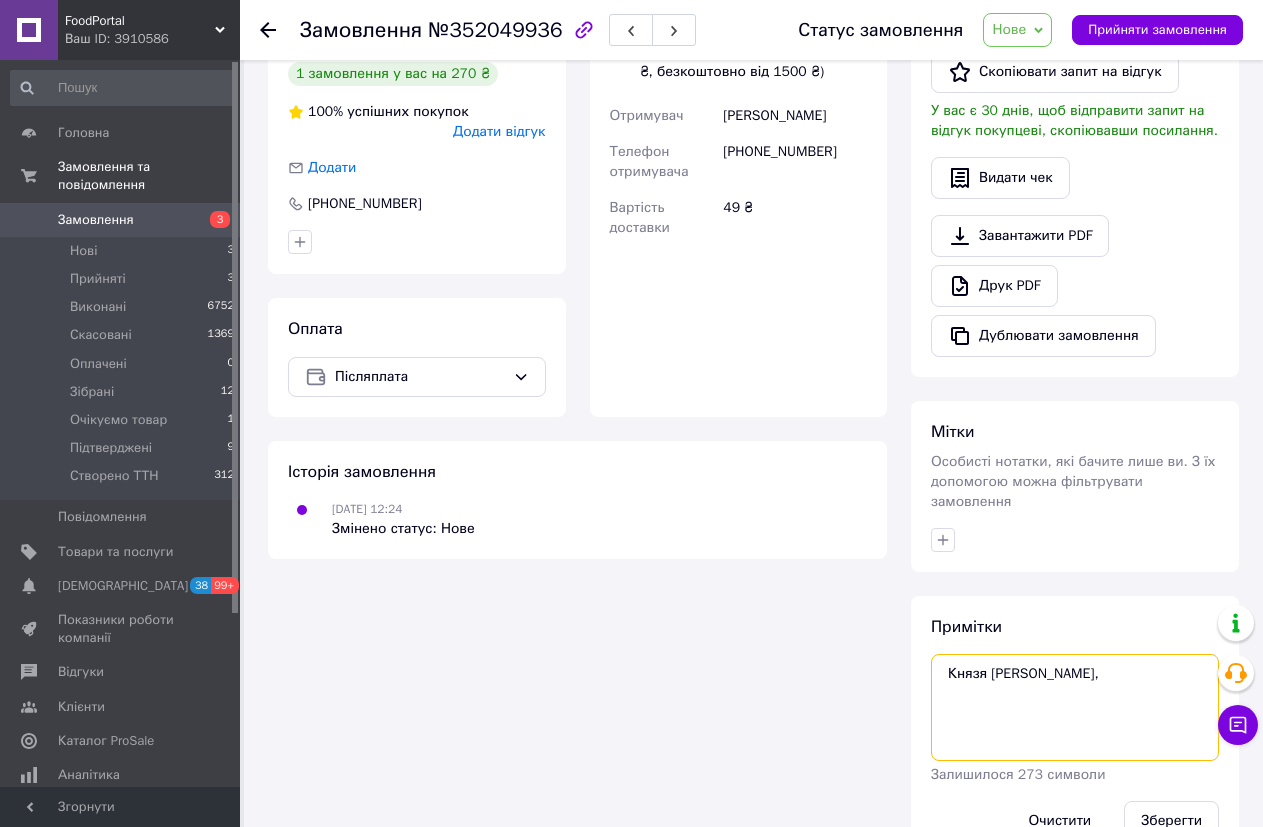 click on "Князя [PERSON_NAME]," at bounding box center [1075, 707] 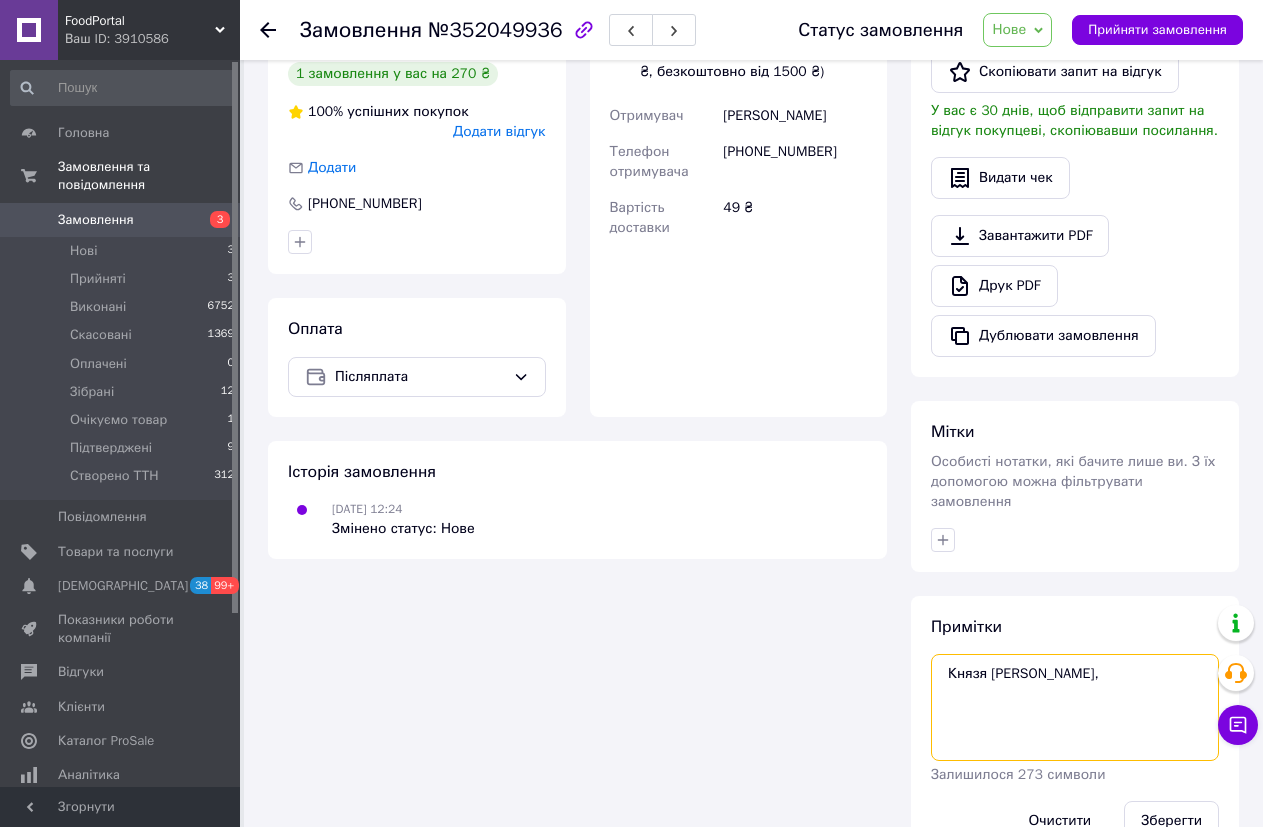 click on "Князя [PERSON_NAME]," at bounding box center [1075, 707] 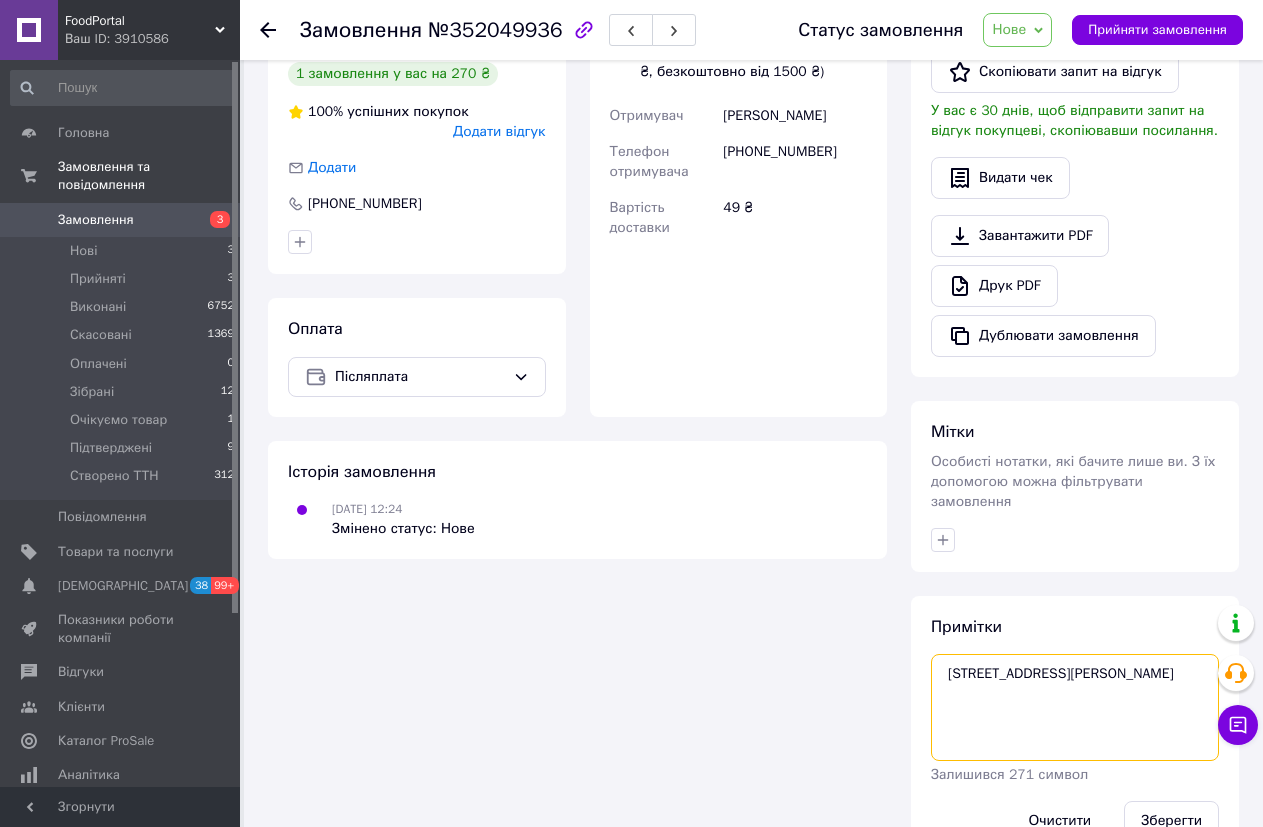 click on "[STREET_ADDRESS][PERSON_NAME]" at bounding box center [1075, 707] 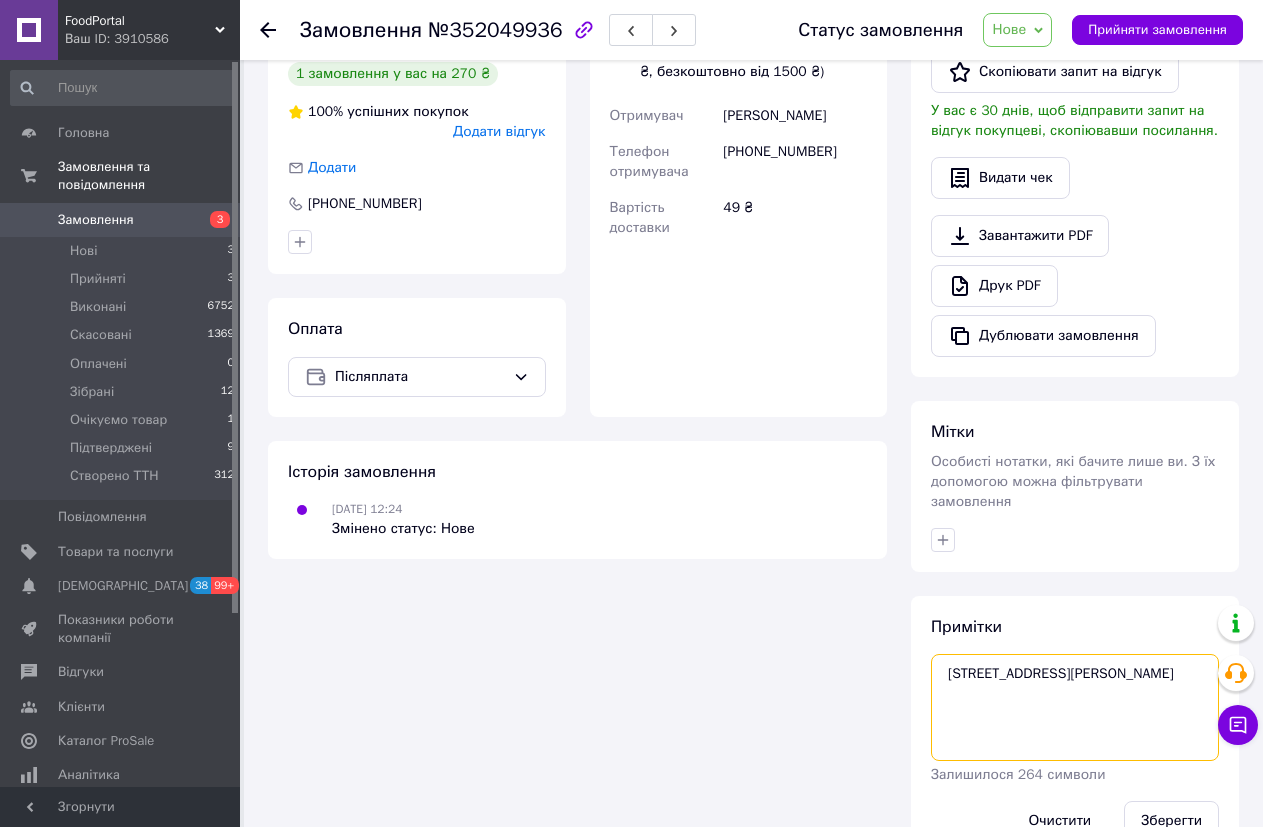 click on "[STREET_ADDRESS][PERSON_NAME]" at bounding box center (1075, 707) 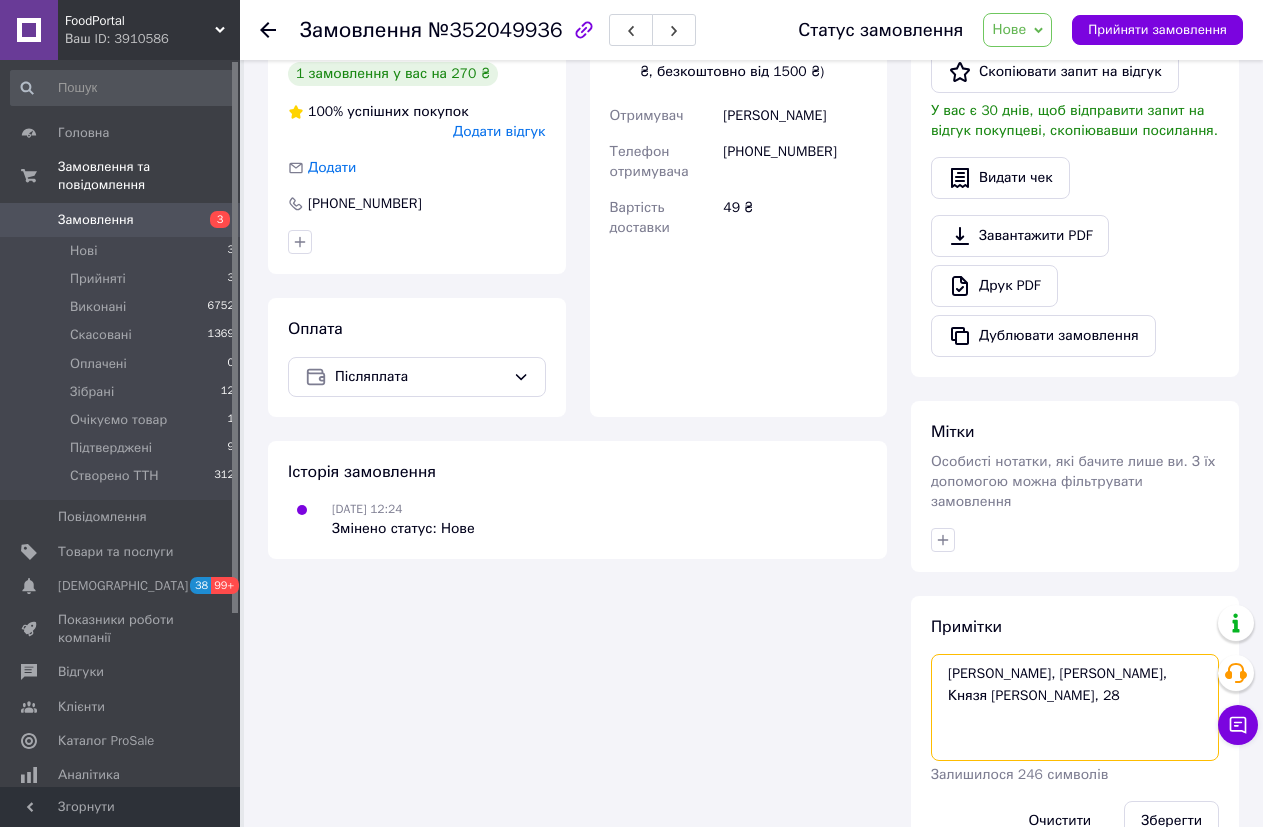 drag, startPoint x: 1116, startPoint y: 651, endPoint x: 1143, endPoint y: 690, distance: 47.434166 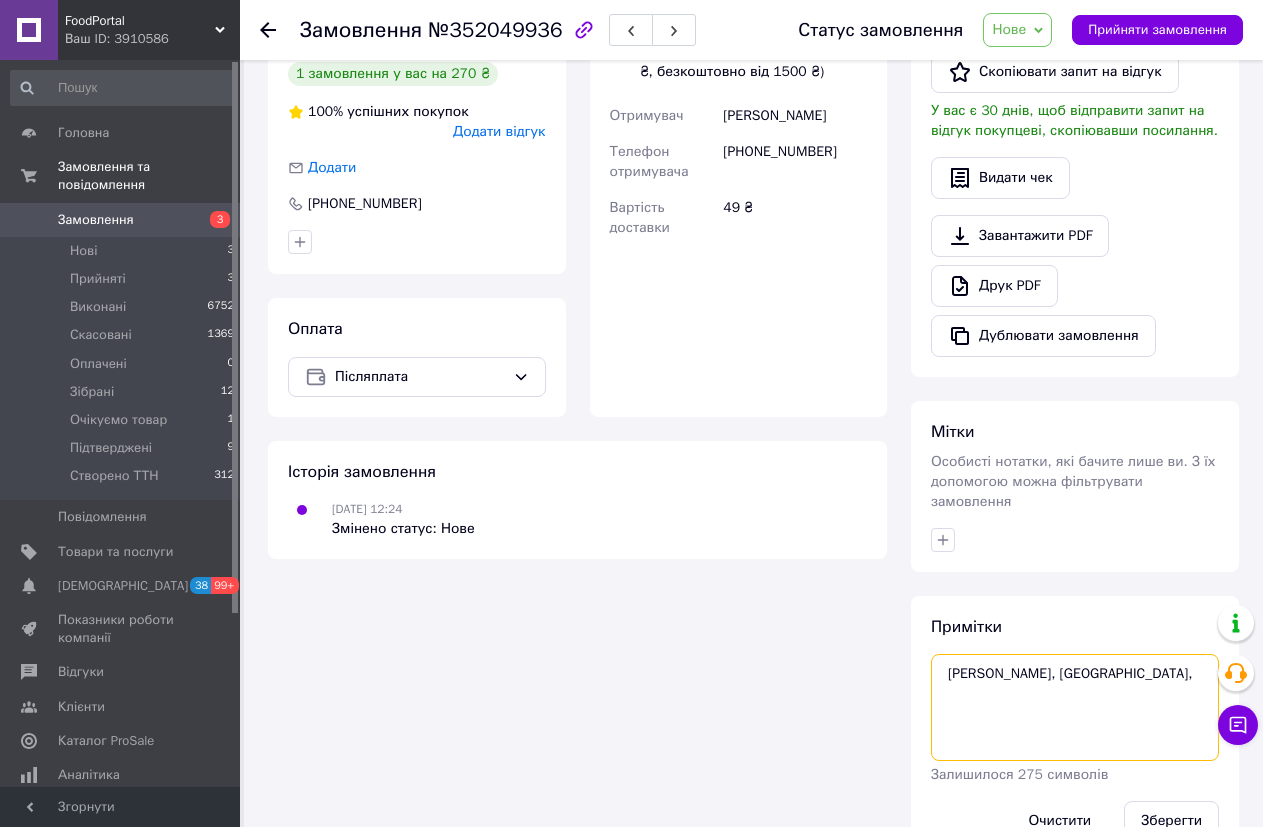 click on "[PERSON_NAME], [GEOGRAPHIC_DATA]," at bounding box center [1075, 707] 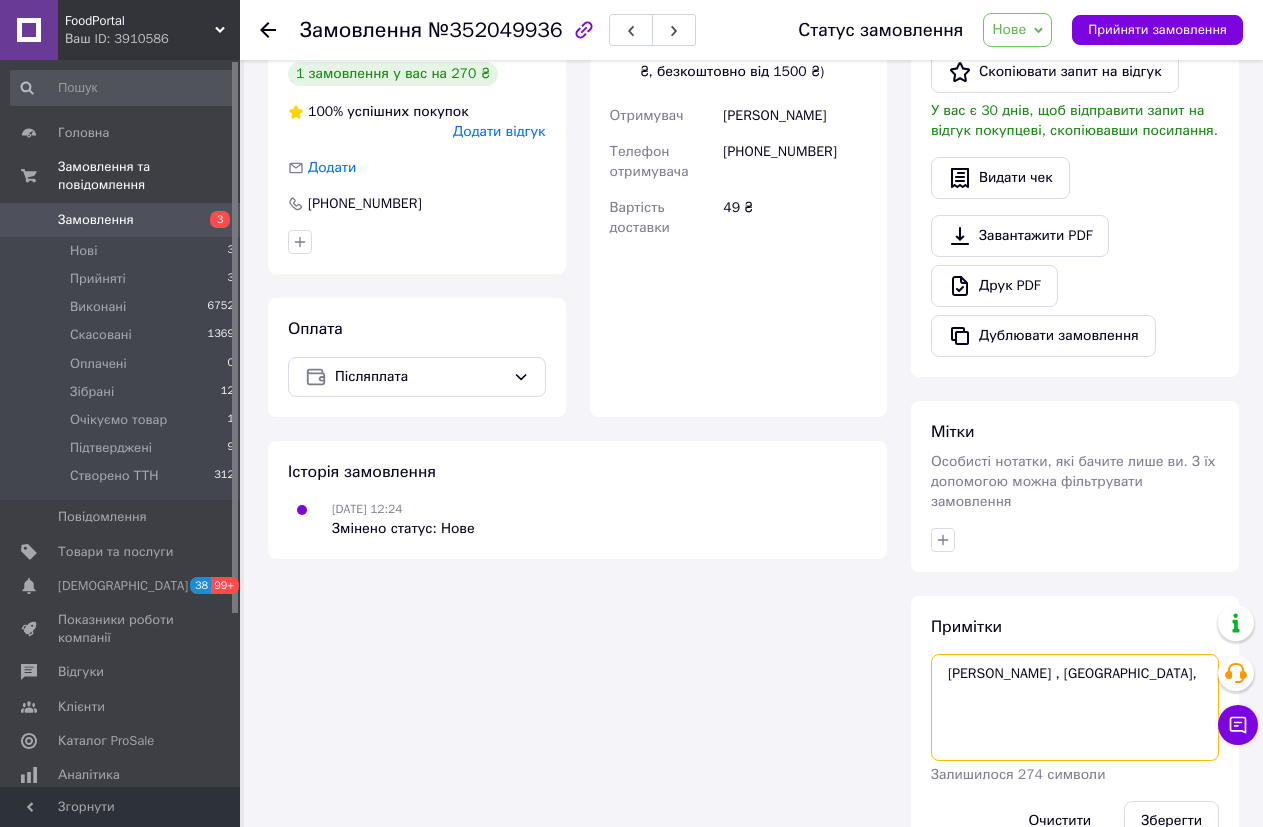 click on "[PERSON_NAME] , [GEOGRAPHIC_DATA]," at bounding box center (1075, 707) 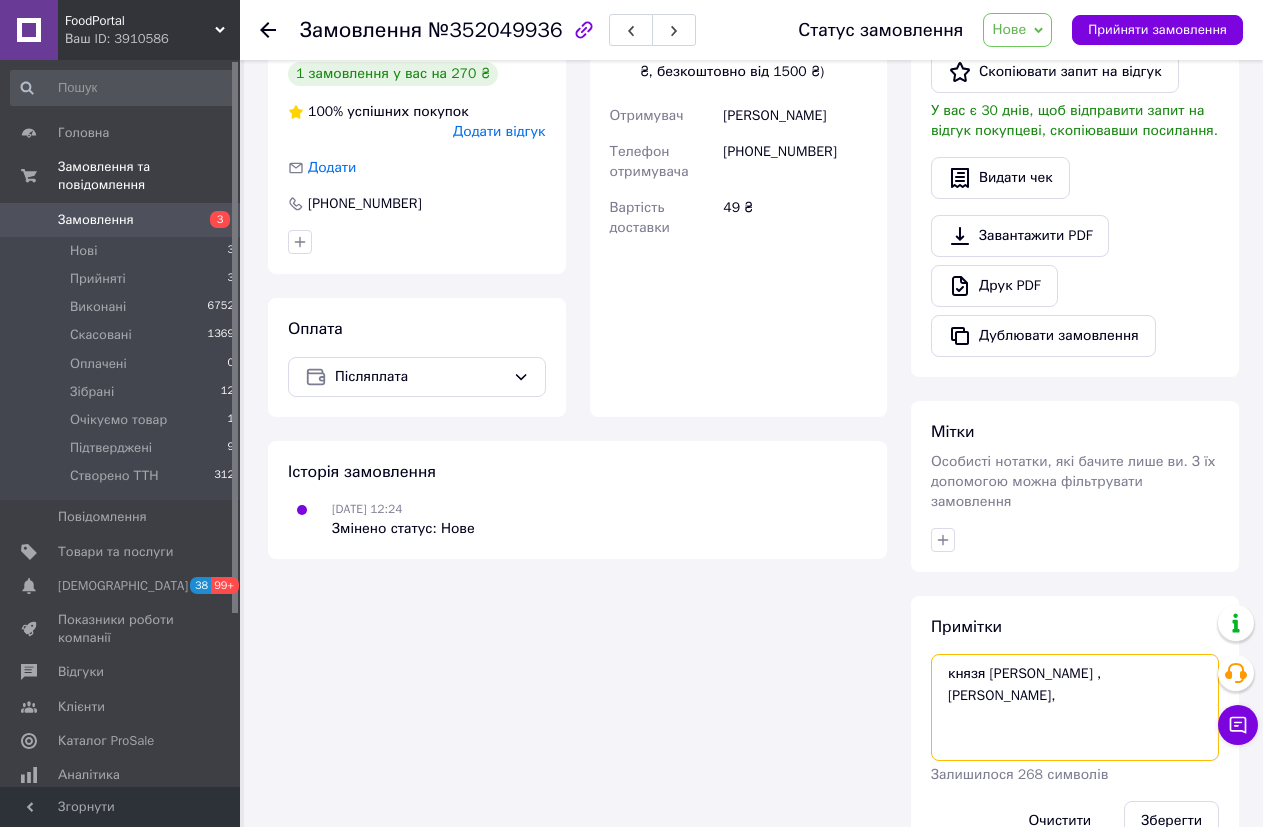 click on "князя [PERSON_NAME] , [PERSON_NAME]," at bounding box center (1075, 707) 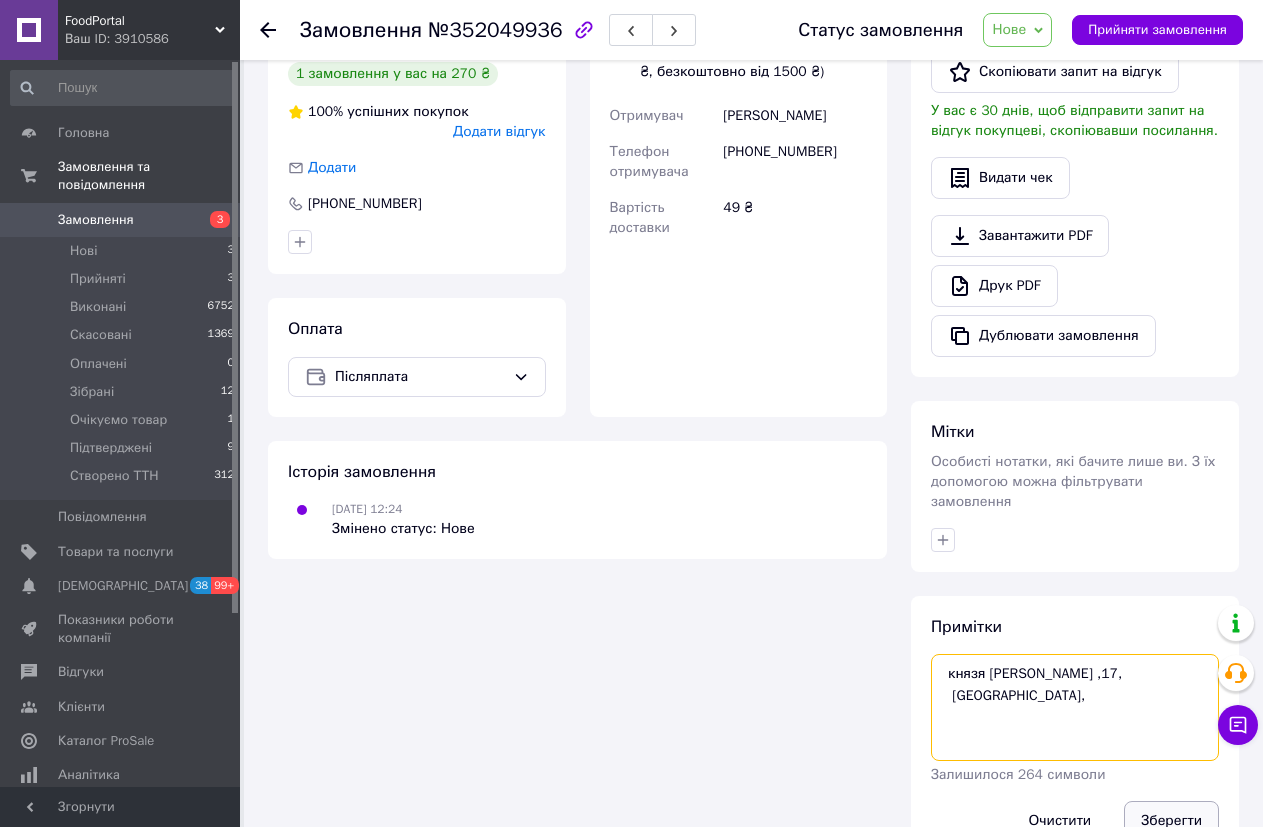 type on "князя [PERSON_NAME] ,17,
[GEOGRAPHIC_DATA]," 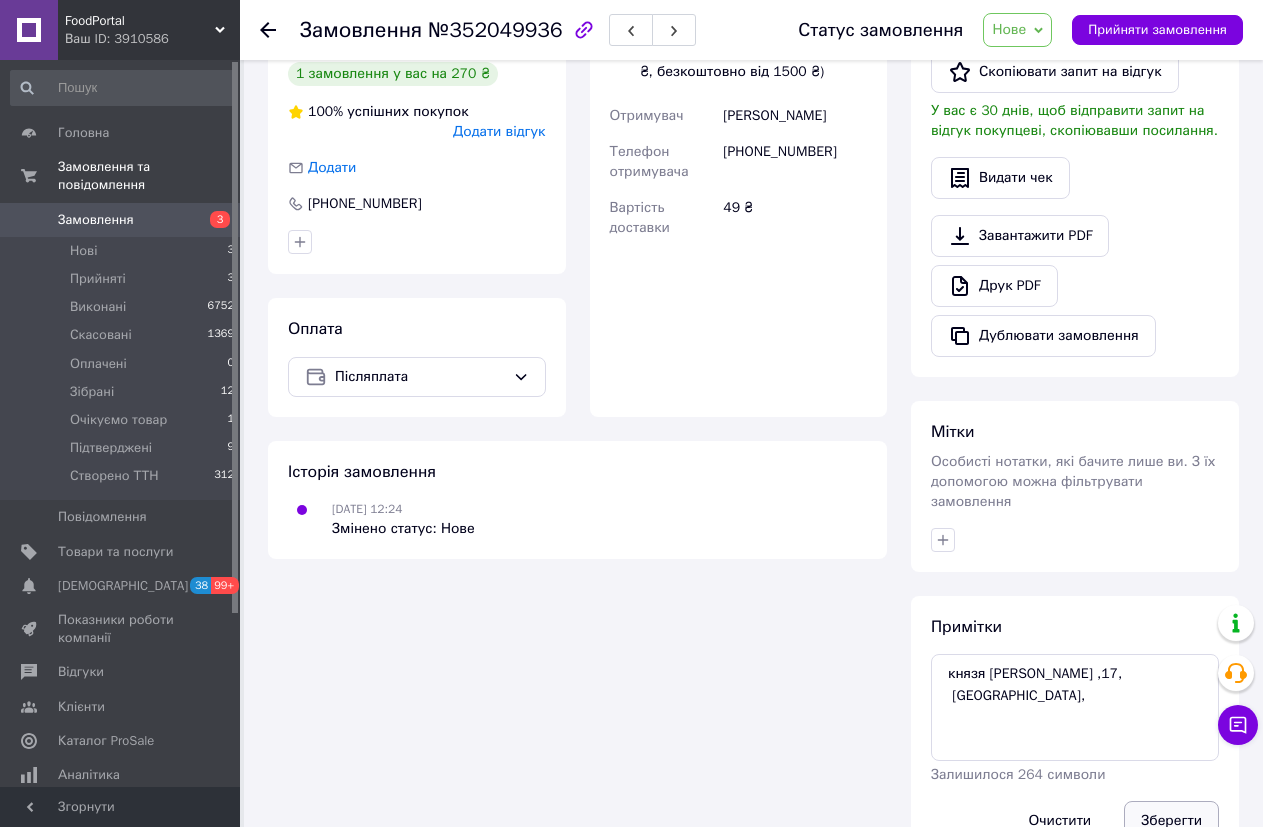 click on "Зберегти" at bounding box center (1171, 821) 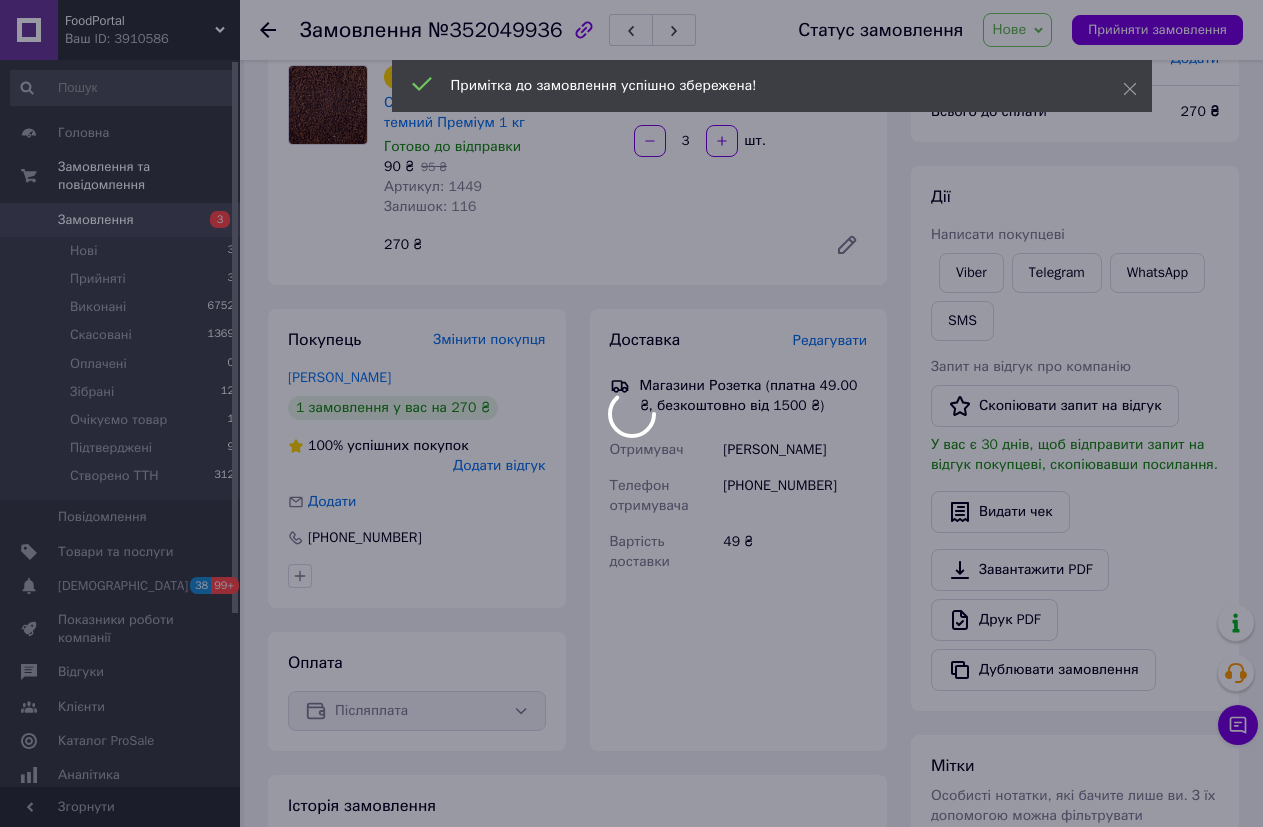 scroll, scrollTop: 0, scrollLeft: 0, axis: both 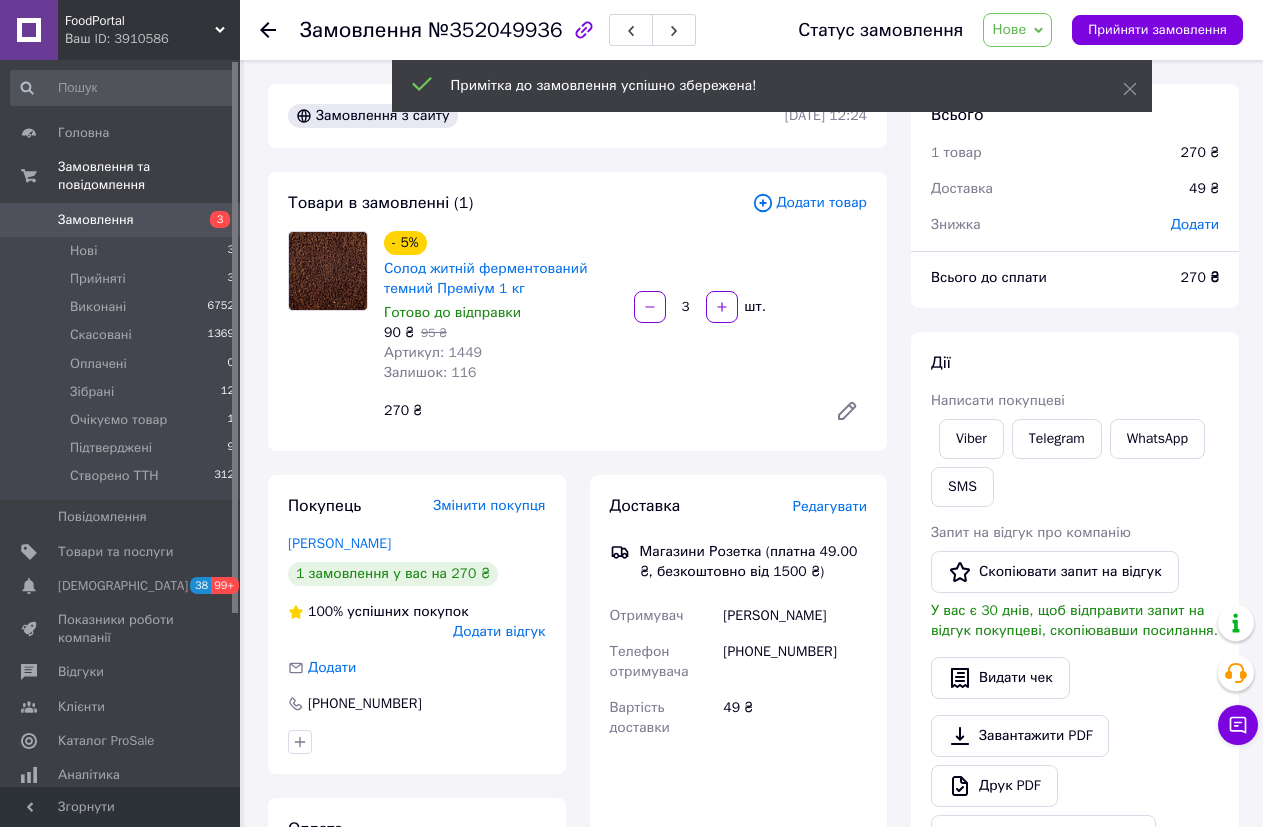 click on "Нове" at bounding box center (1009, 29) 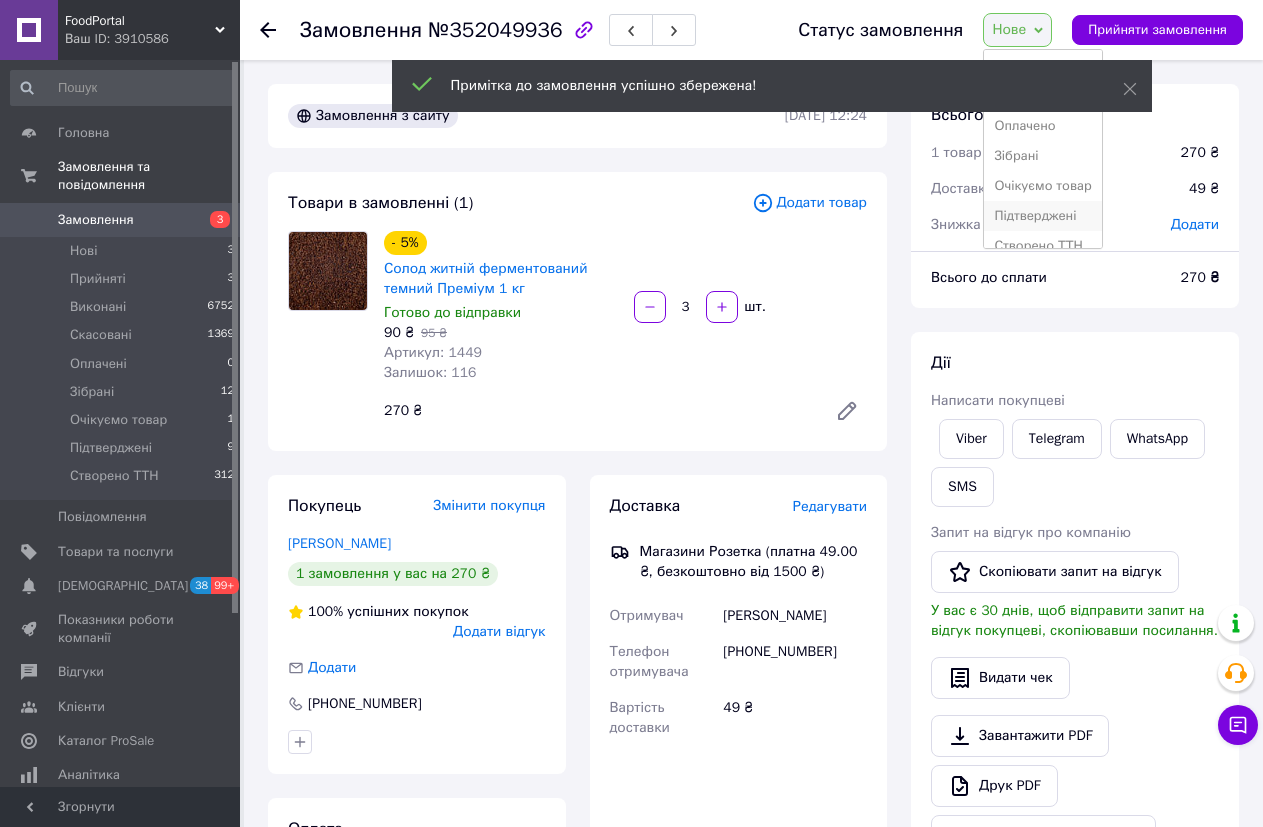 scroll, scrollTop: 52, scrollLeft: 0, axis: vertical 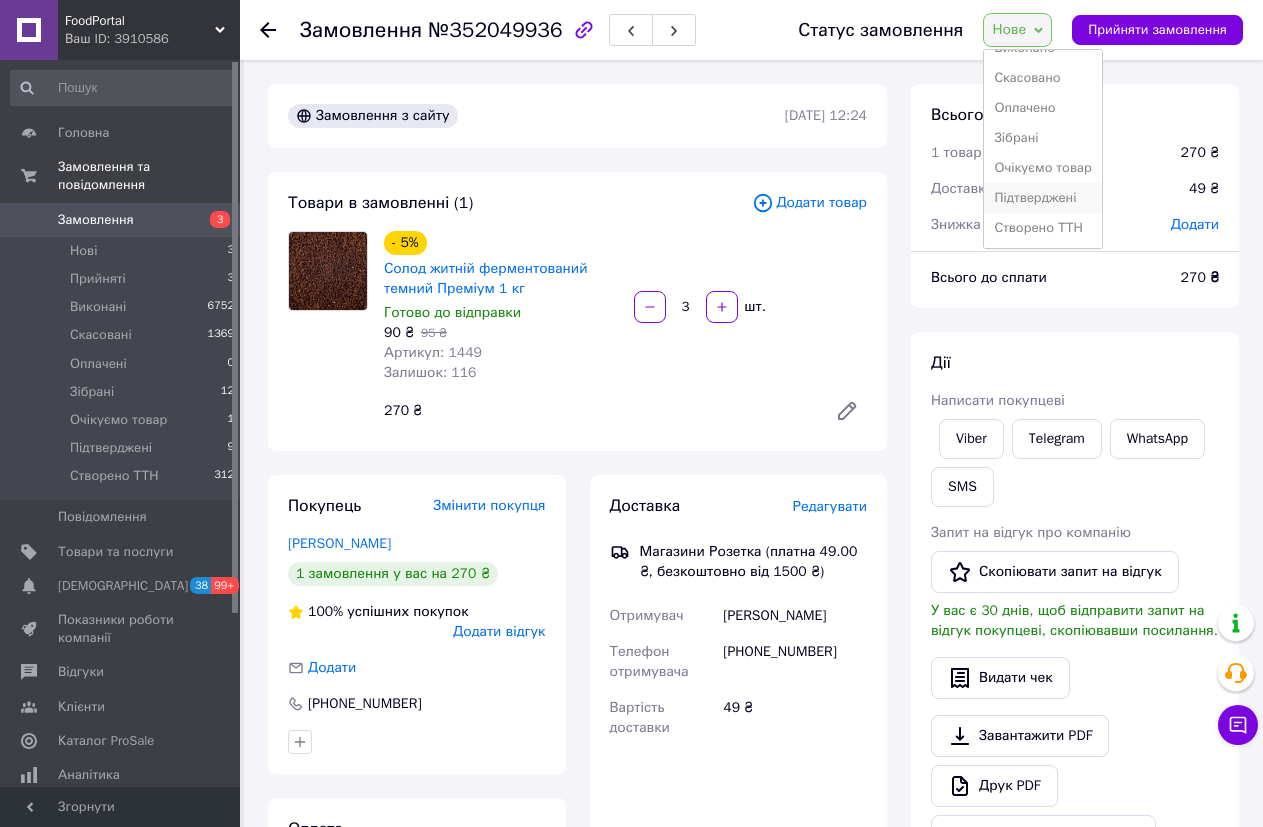 click on "Підтверджені" at bounding box center (1042, 198) 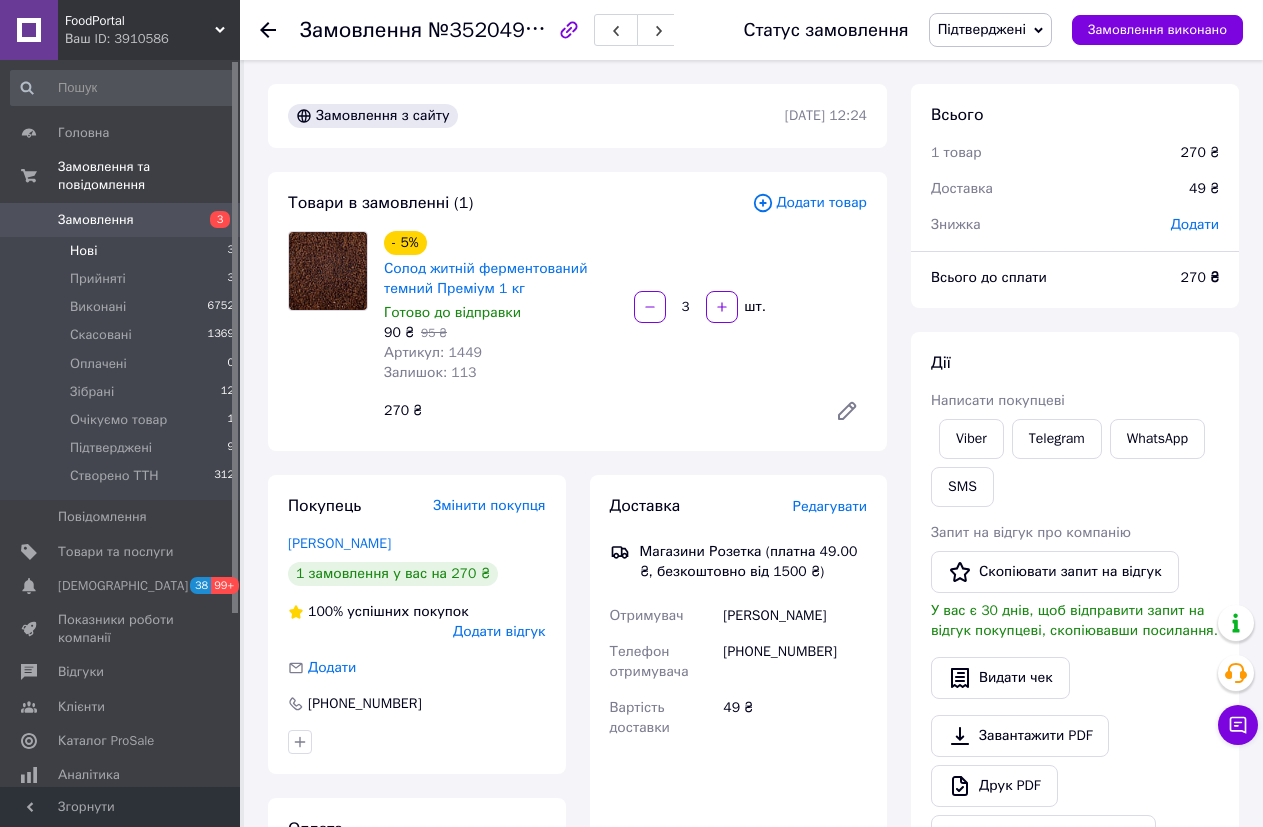 click on "Нові 3" at bounding box center (123, 251) 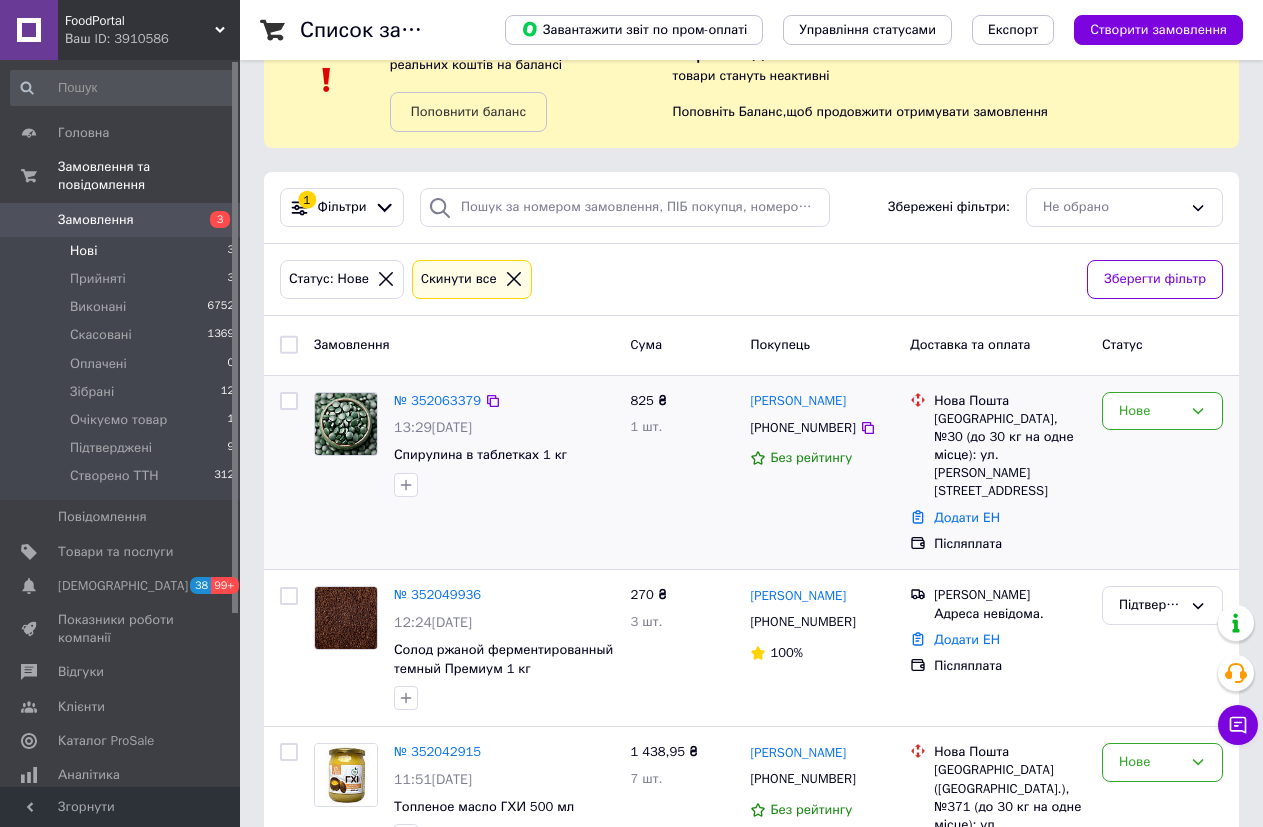 scroll, scrollTop: 135, scrollLeft: 0, axis: vertical 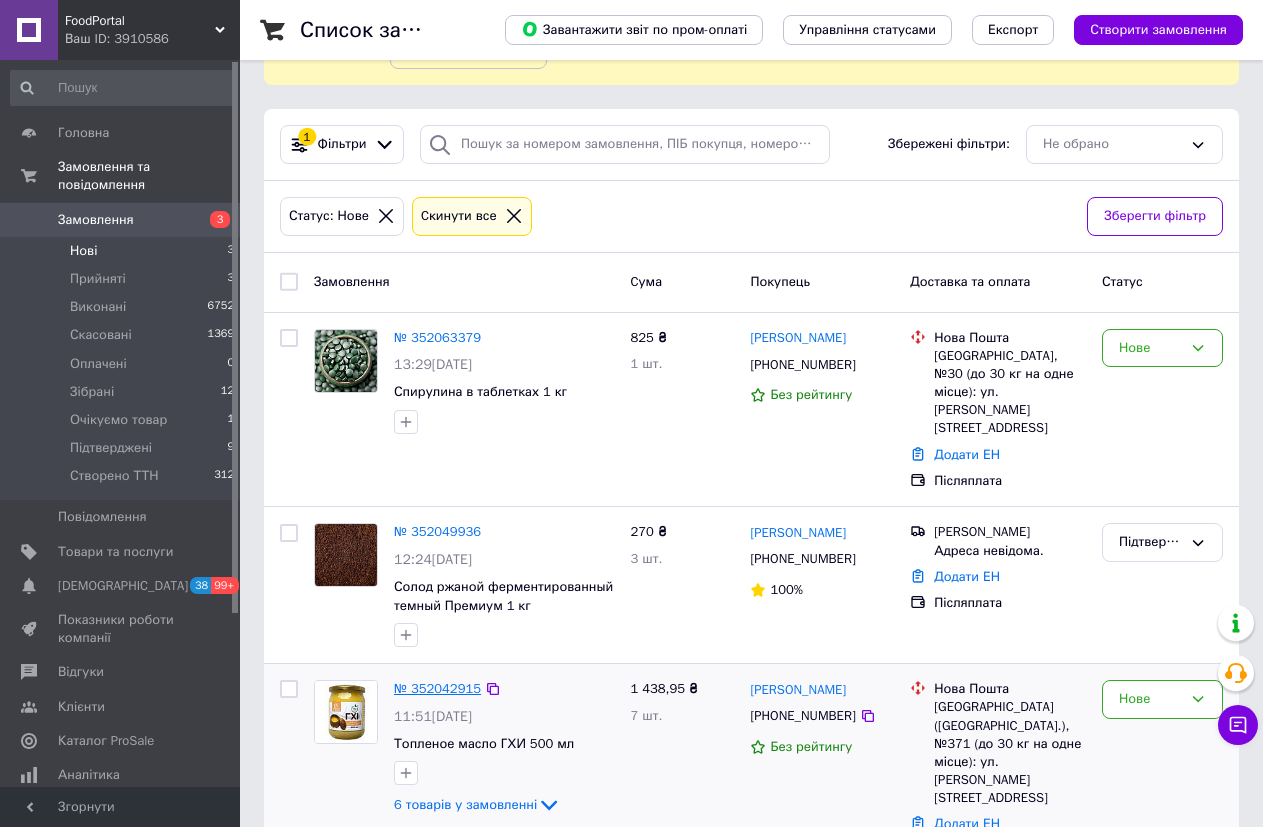 click on "№ 352042915" at bounding box center (437, 688) 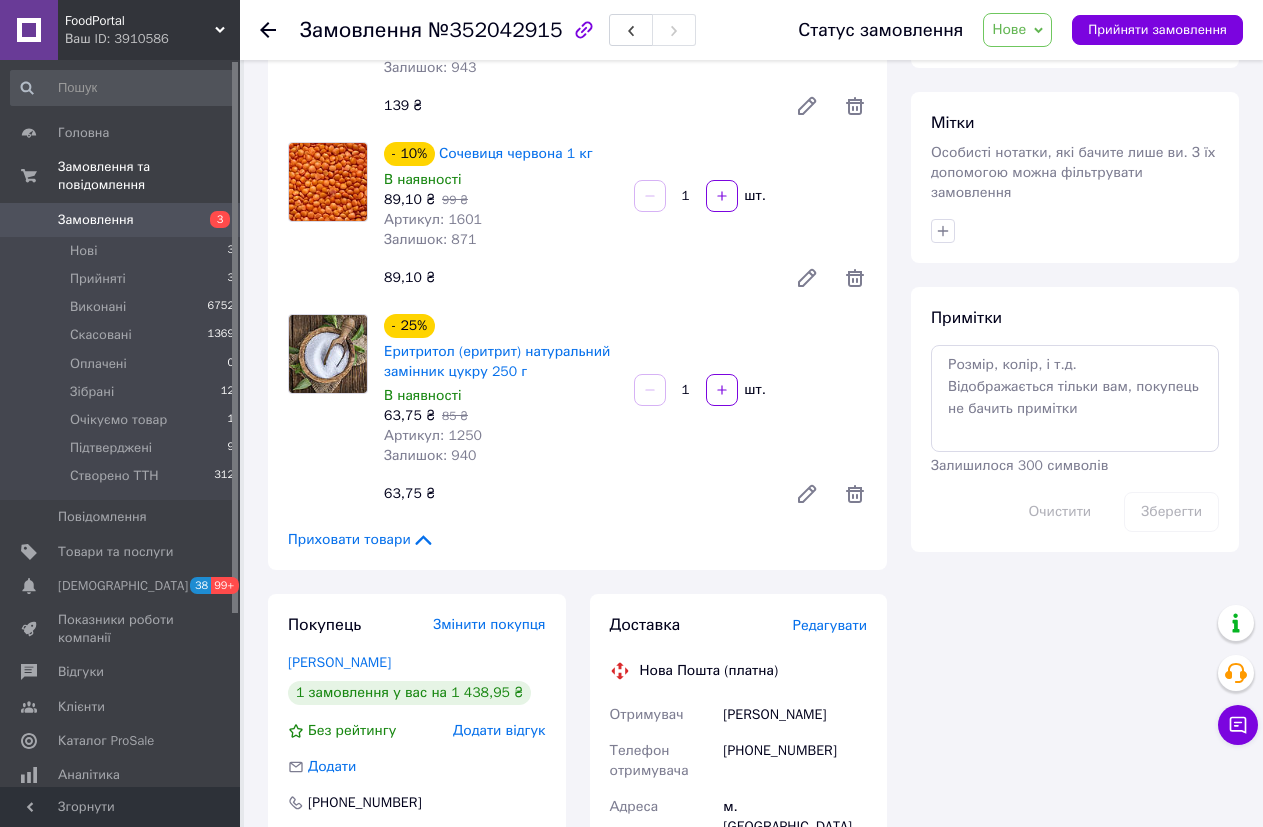 scroll, scrollTop: 1000, scrollLeft: 0, axis: vertical 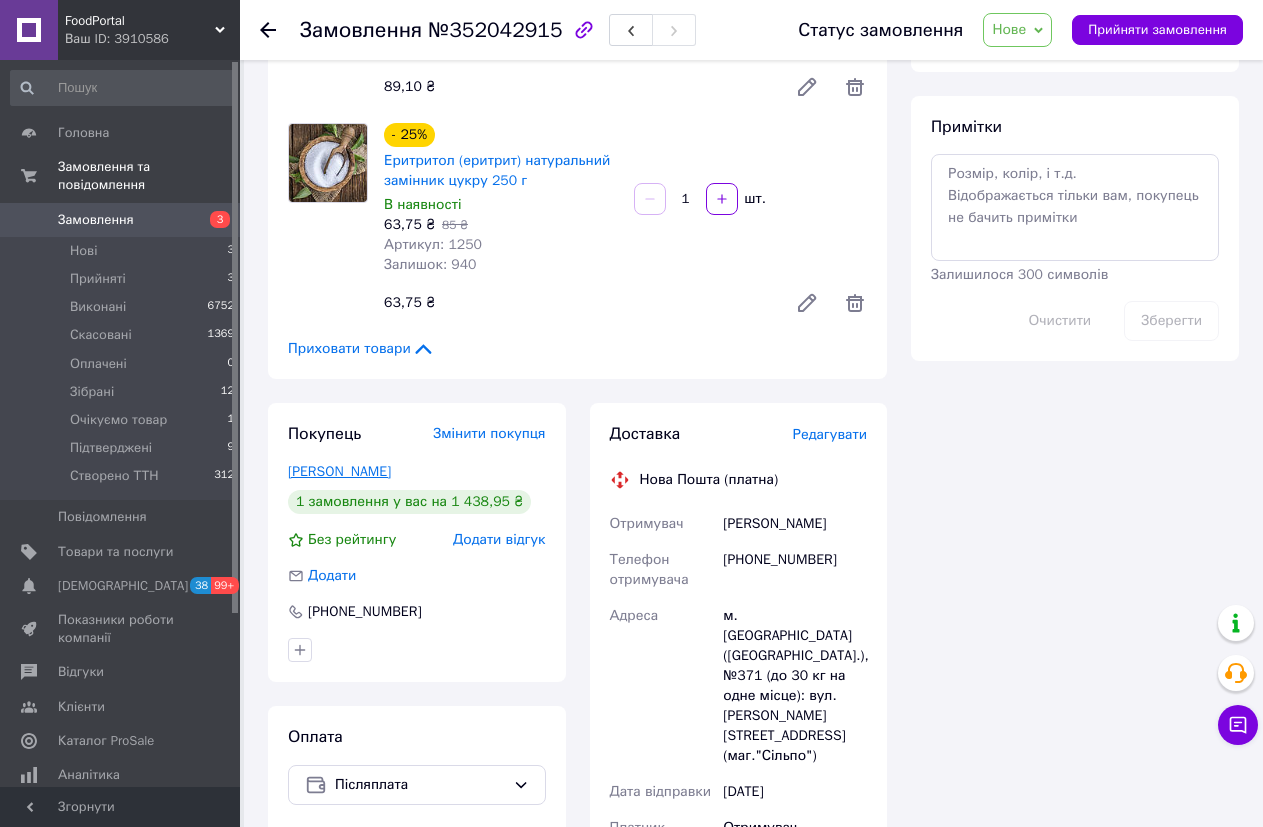 click on "[PERSON_NAME]" at bounding box center (339, 471) 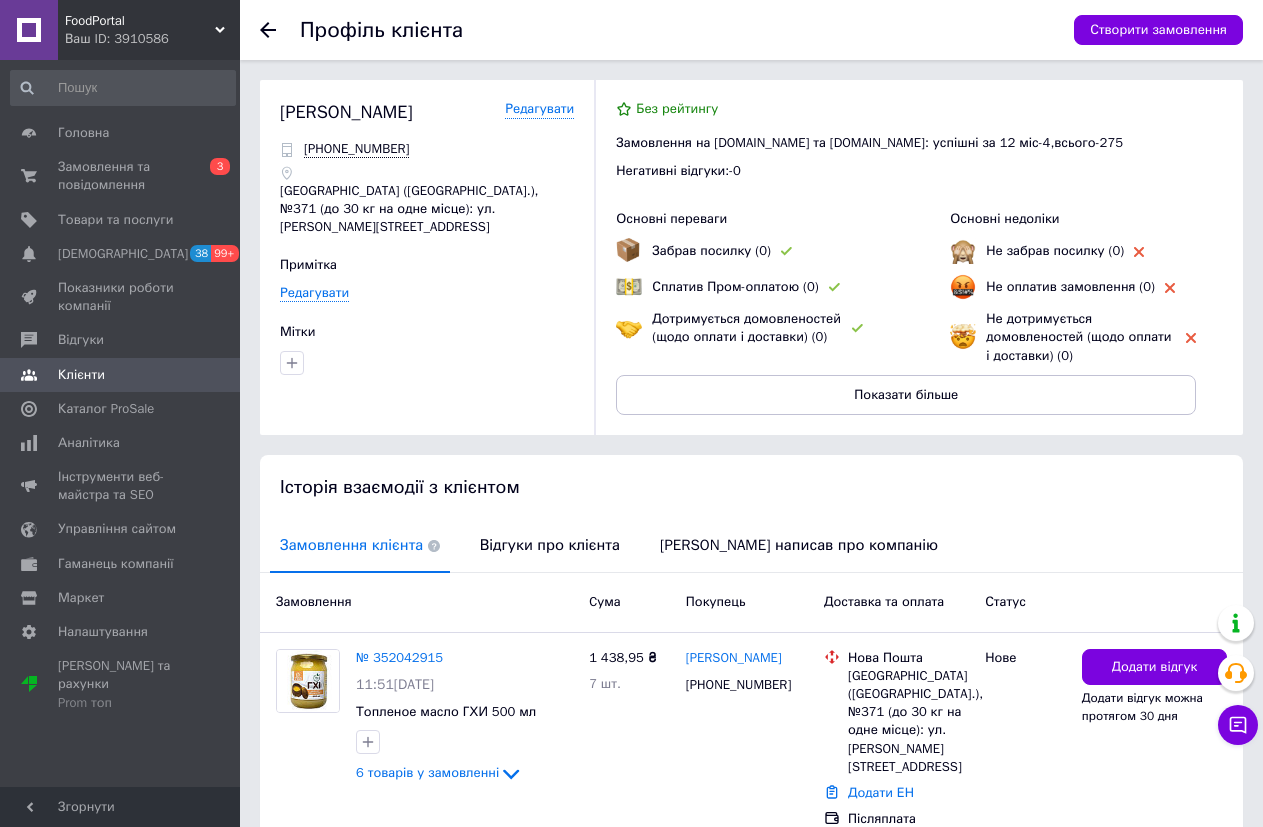 click 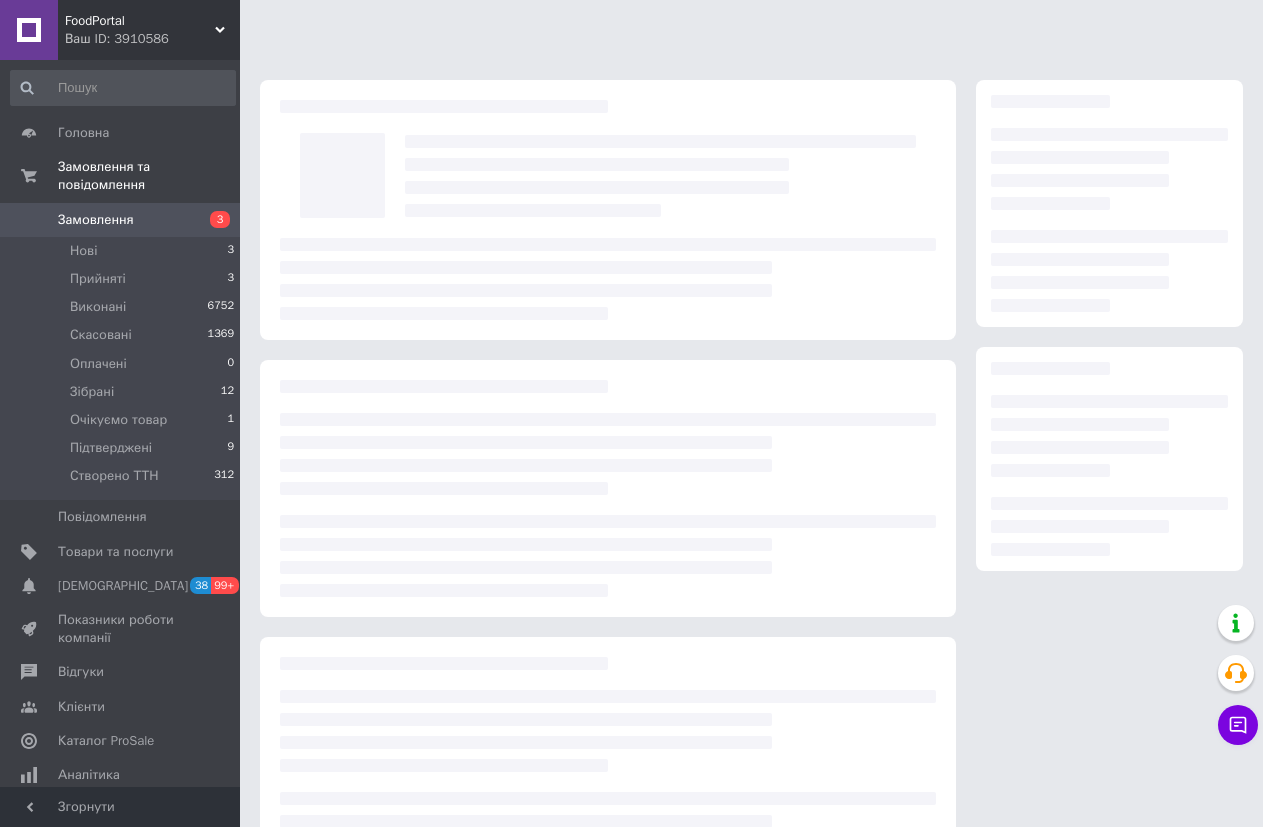 scroll, scrollTop: 87, scrollLeft: 0, axis: vertical 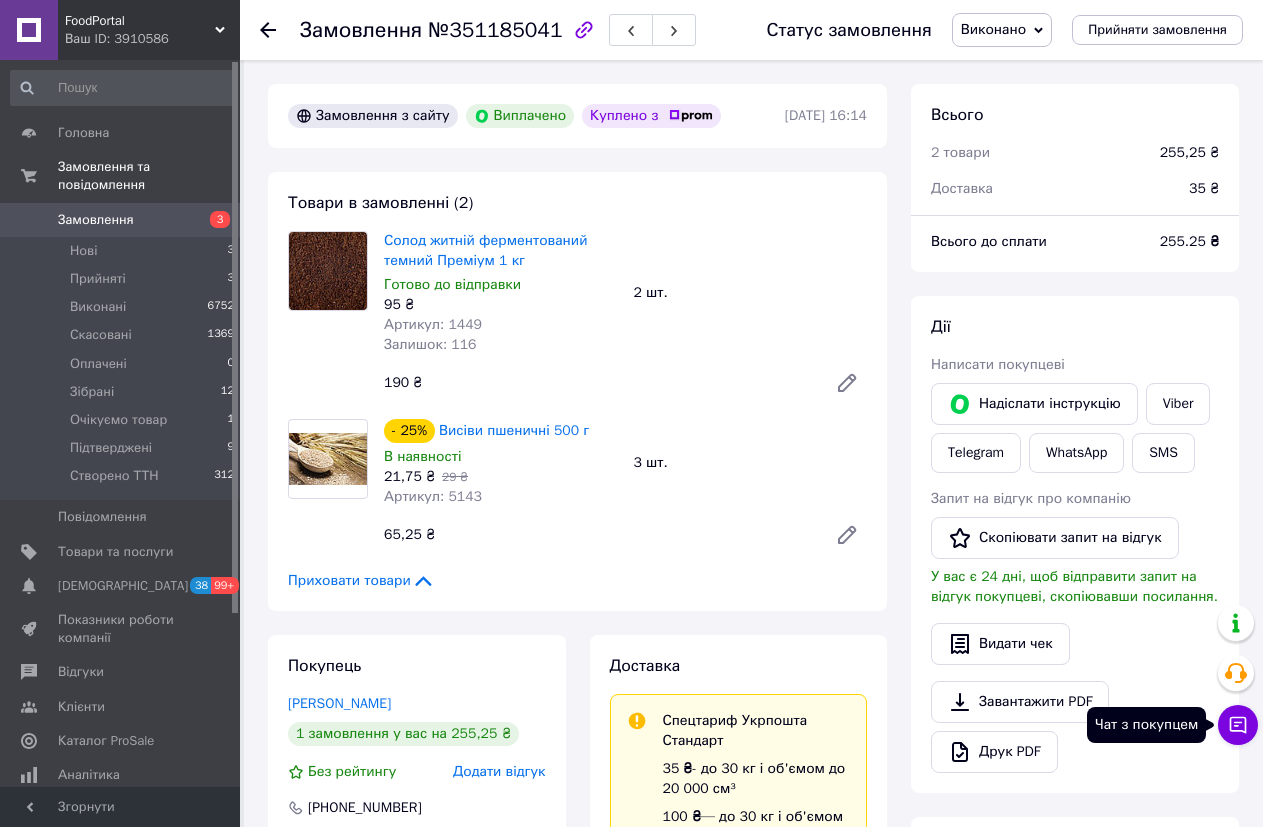 click 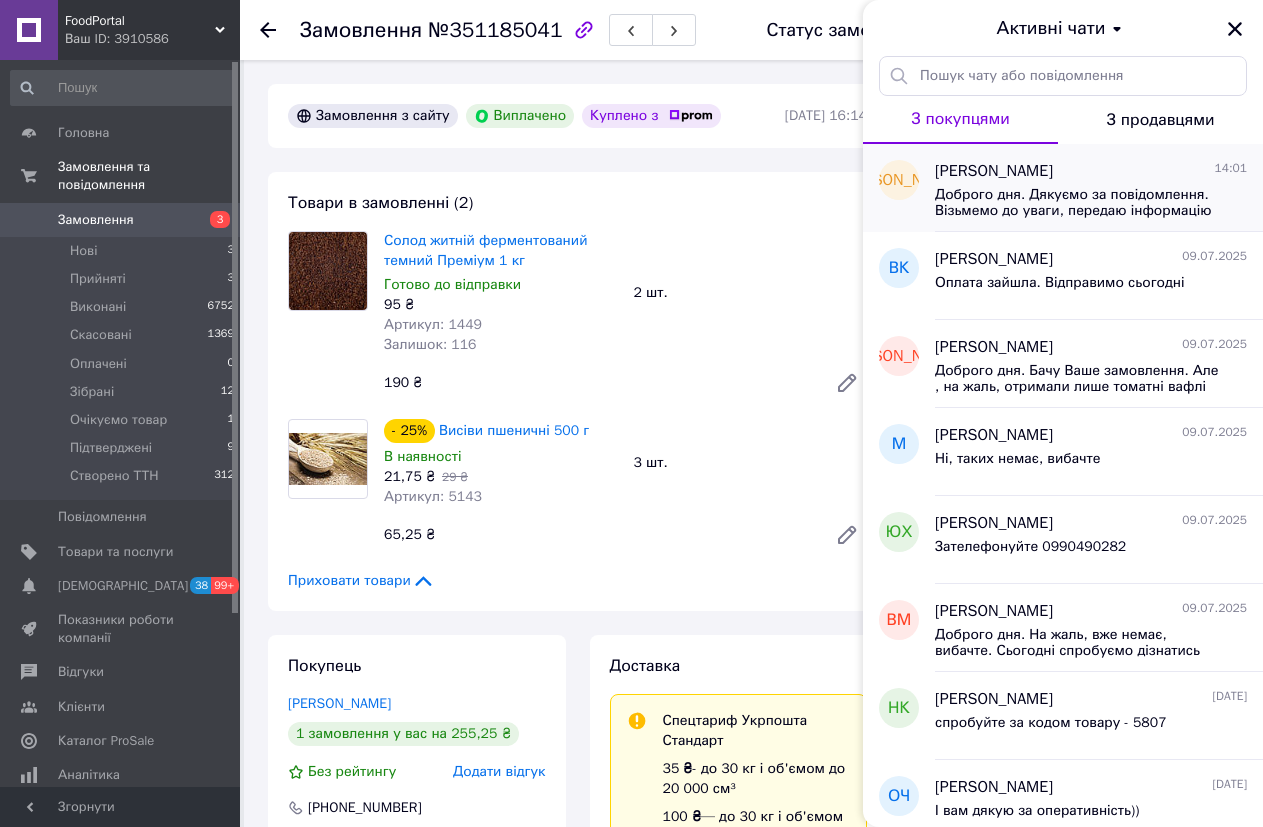 click on "Доброго дня. Дякуємо за повідомлення. Візьмемо до уваги, передаю інформацію на склад" at bounding box center (1077, 203) 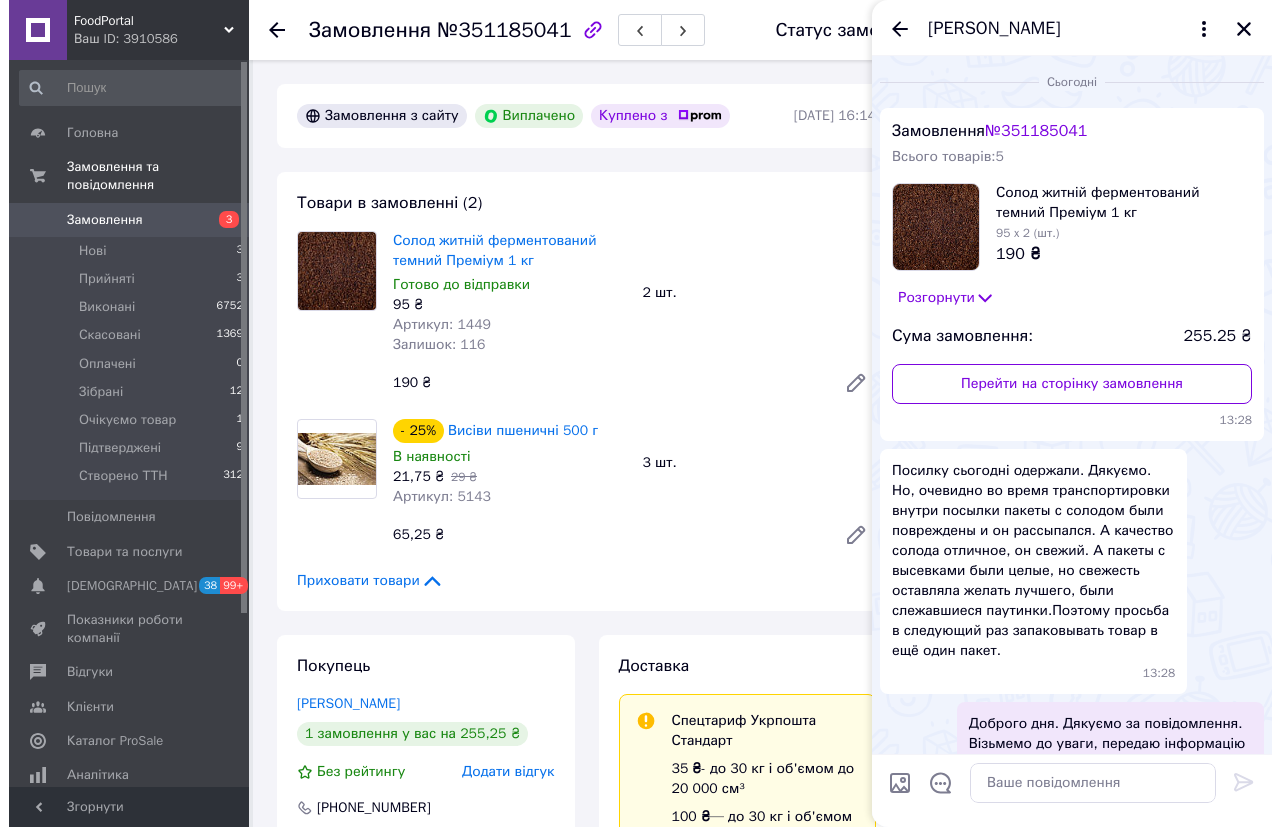 scroll, scrollTop: 61, scrollLeft: 0, axis: vertical 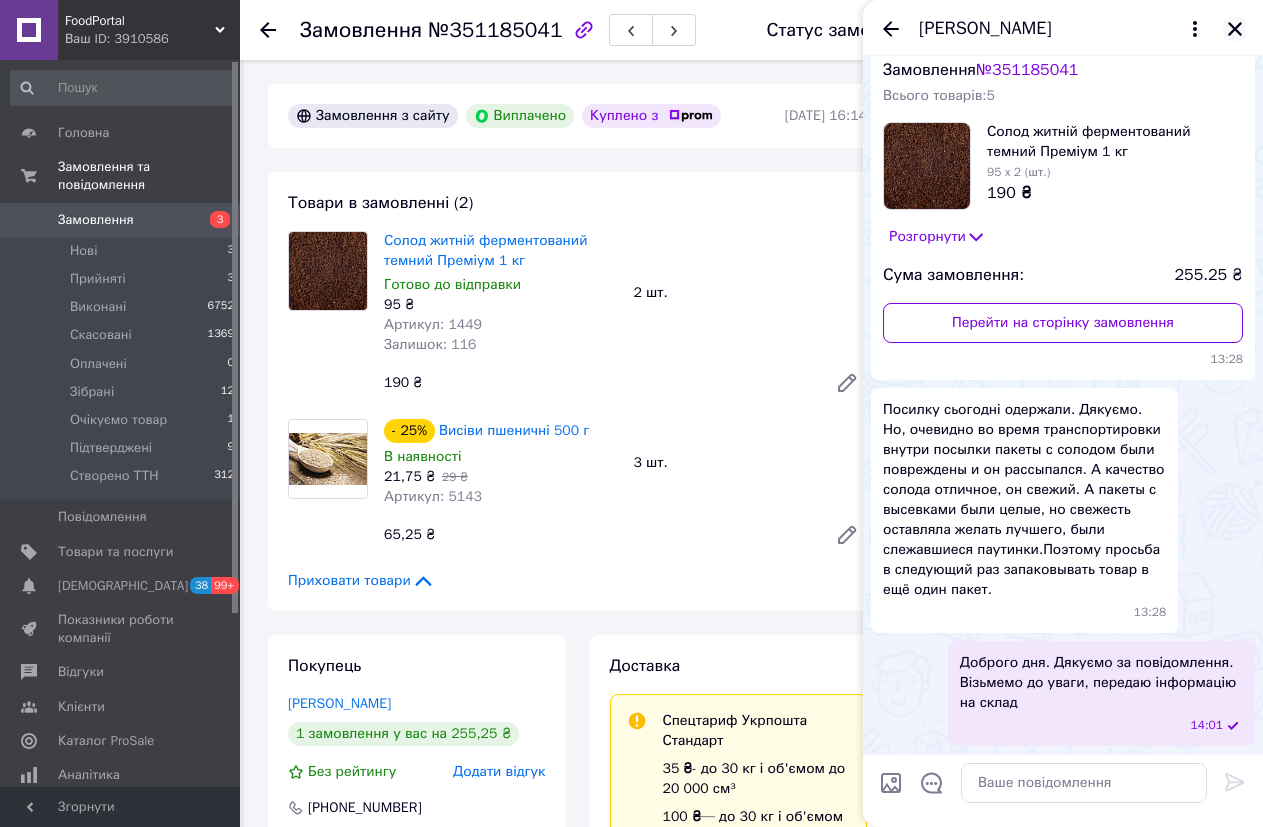 click 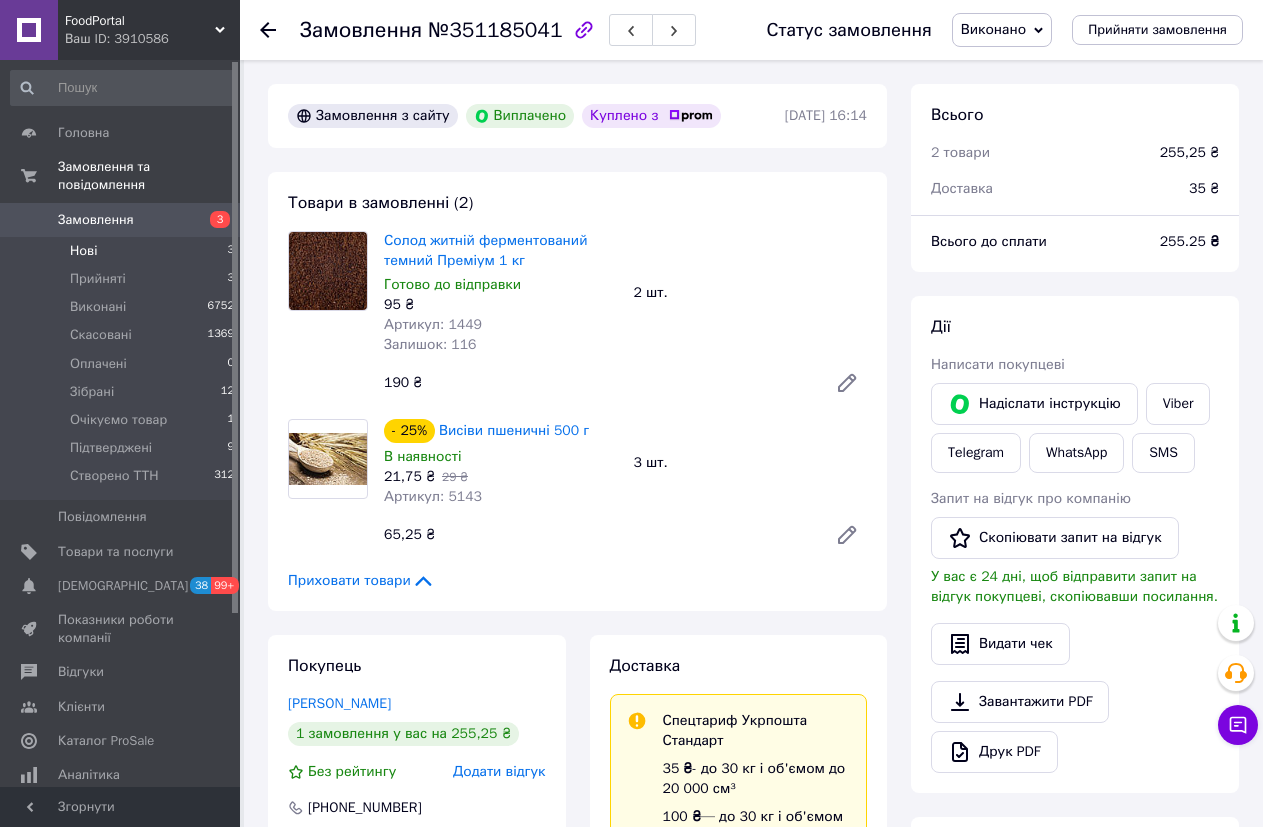 click on "Нові 3" at bounding box center [123, 251] 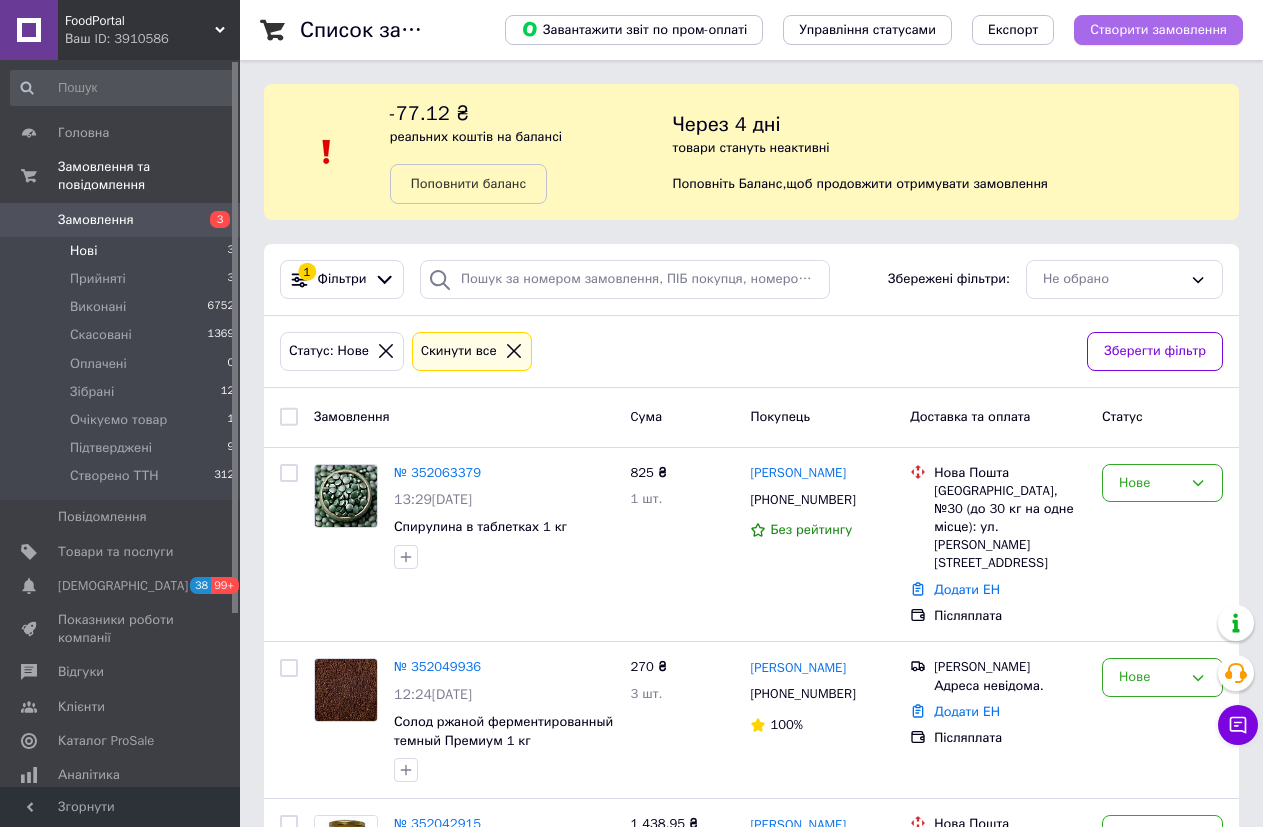 click on "Створити замовлення" at bounding box center [1158, 30] 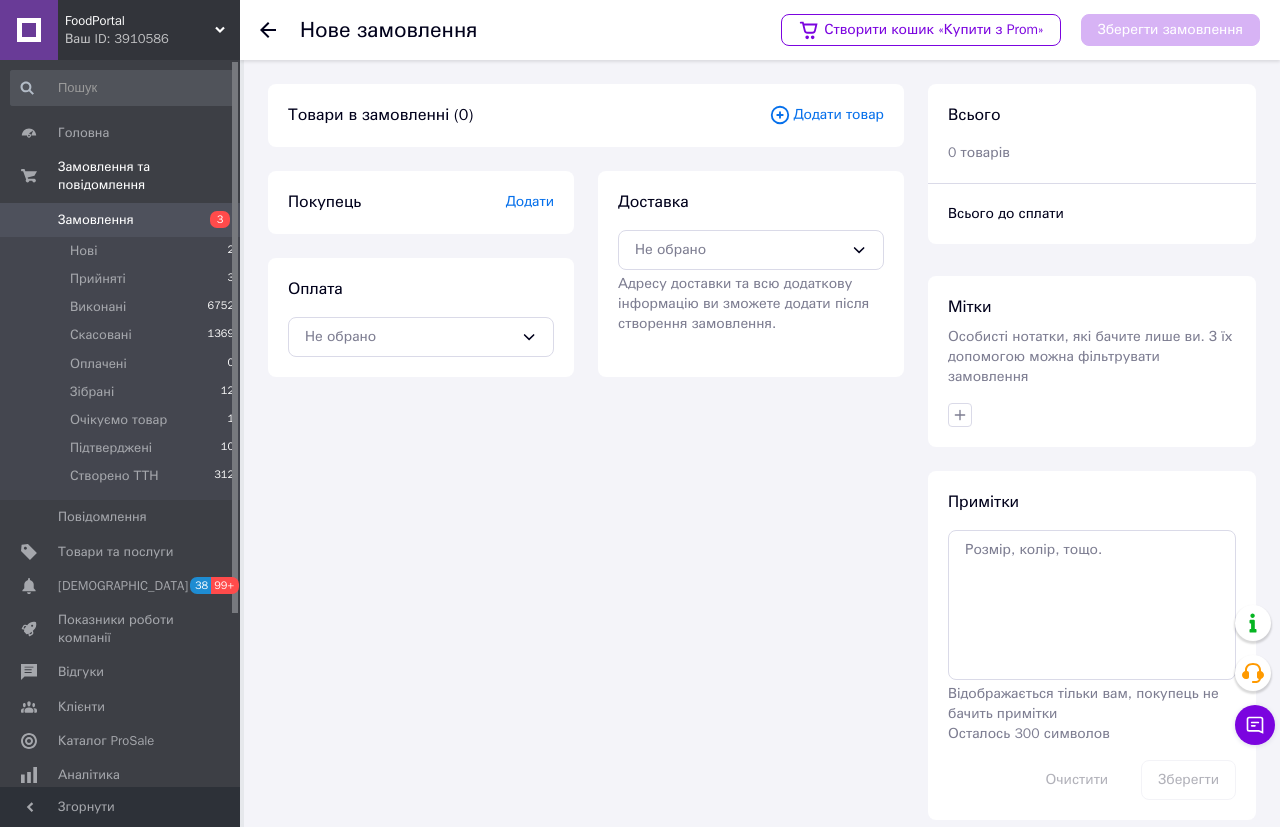 click on "Додати товар" at bounding box center (826, 115) 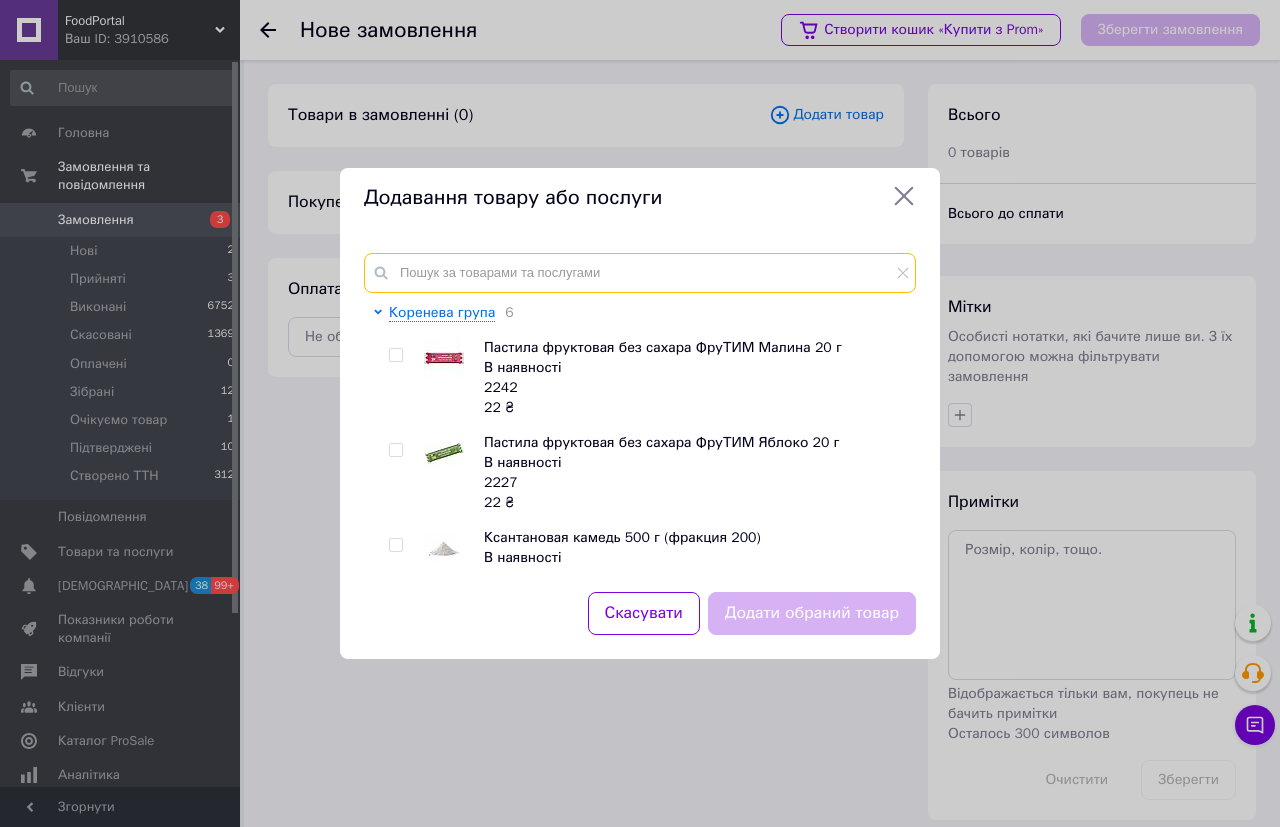 click at bounding box center (640, 273) 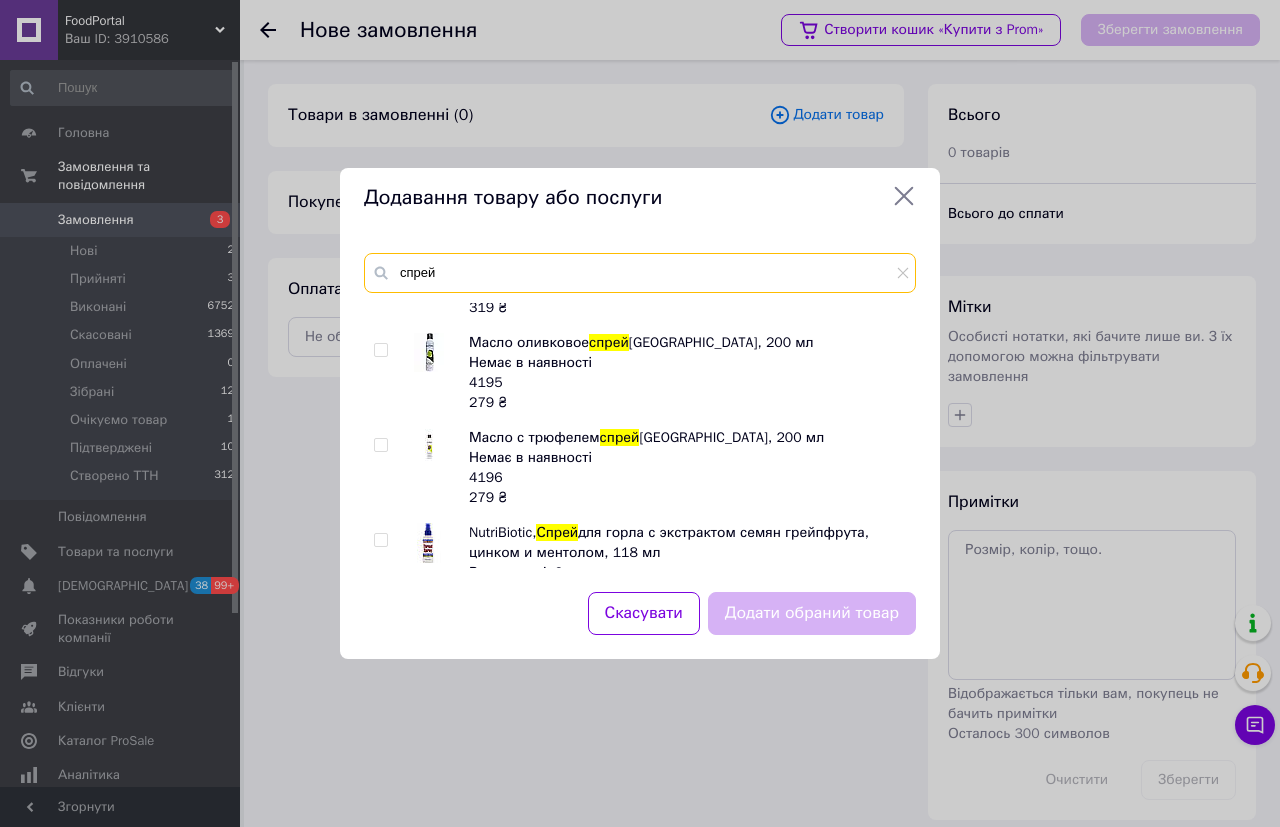 scroll, scrollTop: 100, scrollLeft: 0, axis: vertical 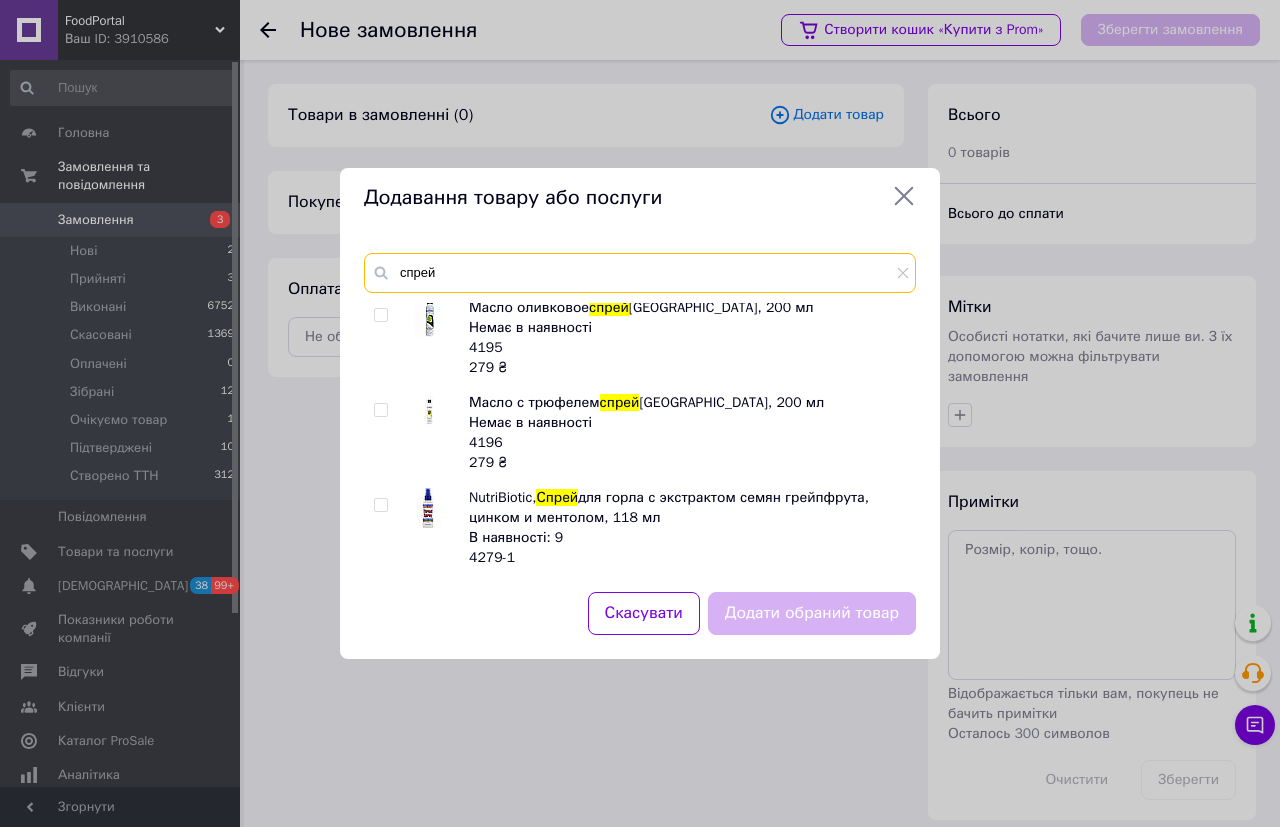 type on "спрей" 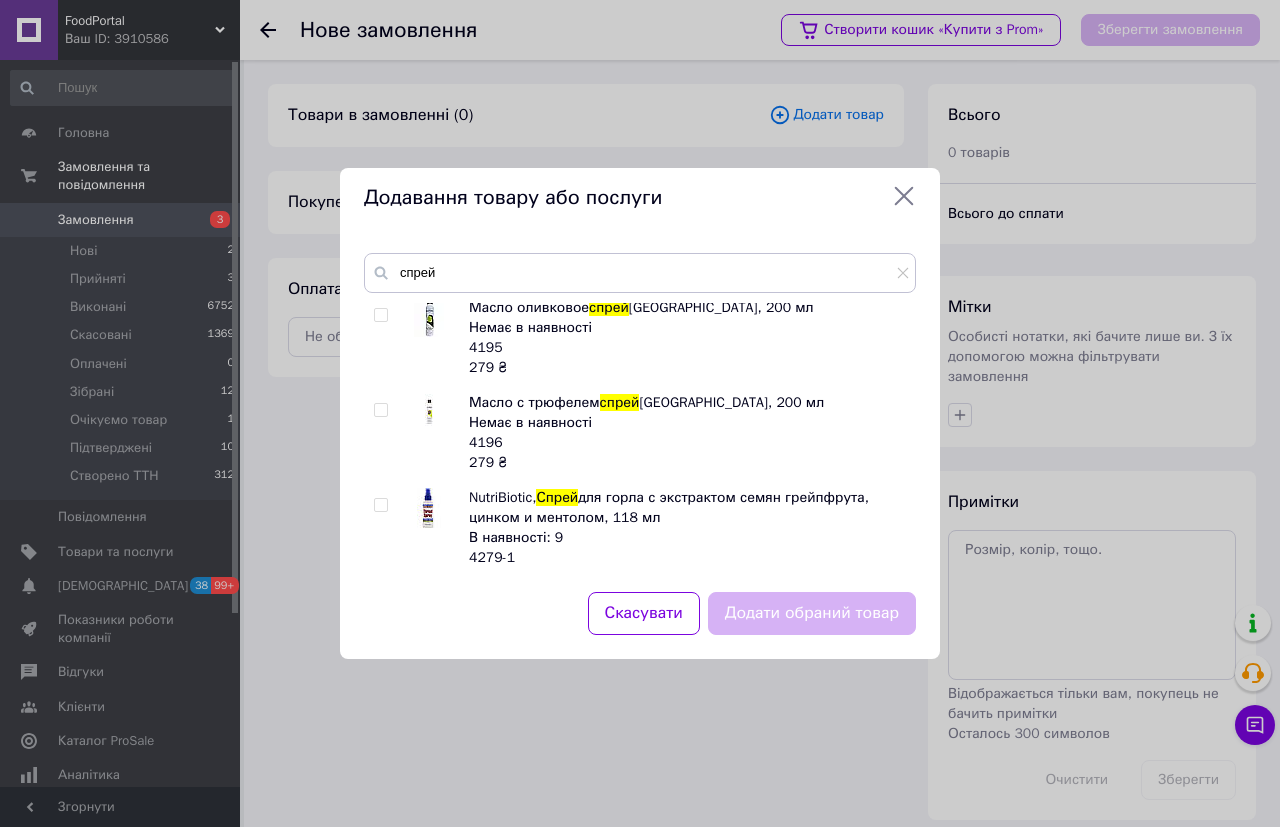 click at bounding box center [380, 410] 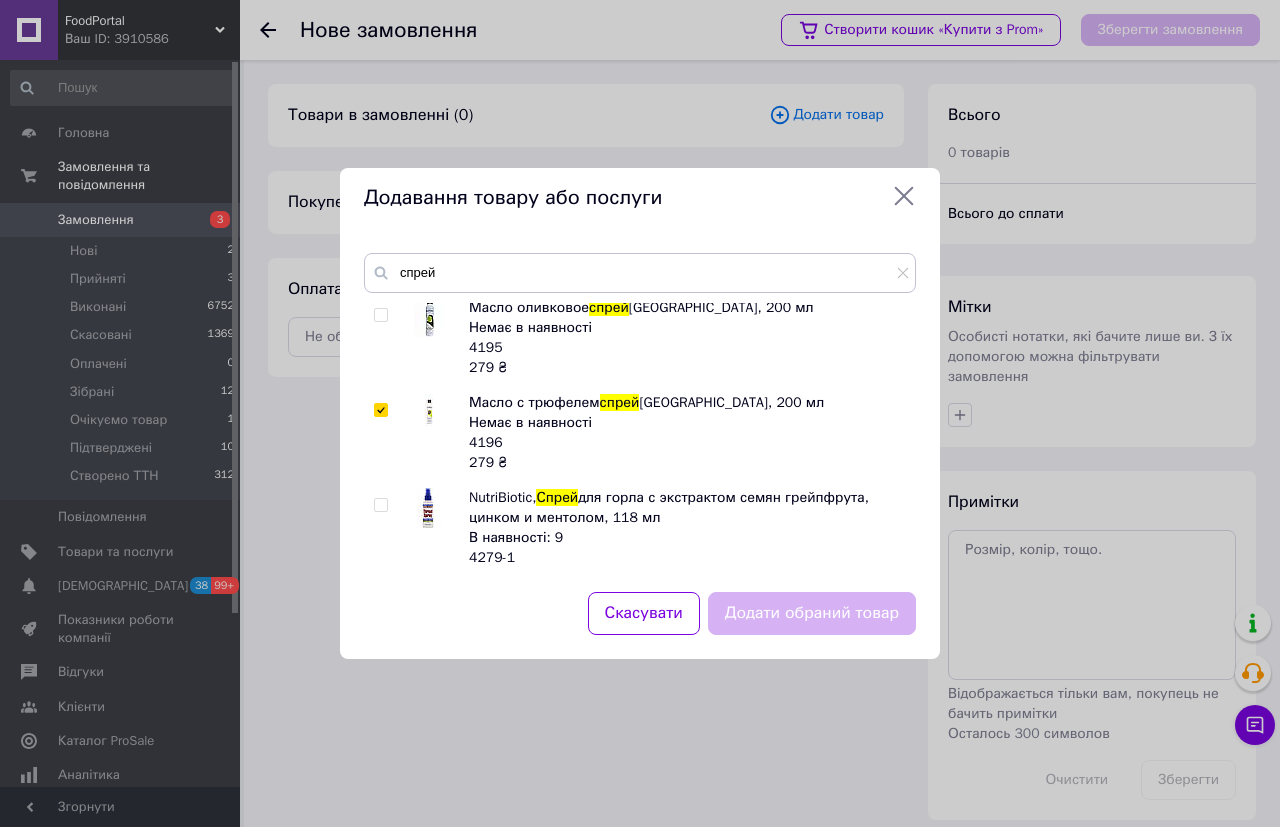 checkbox on "true" 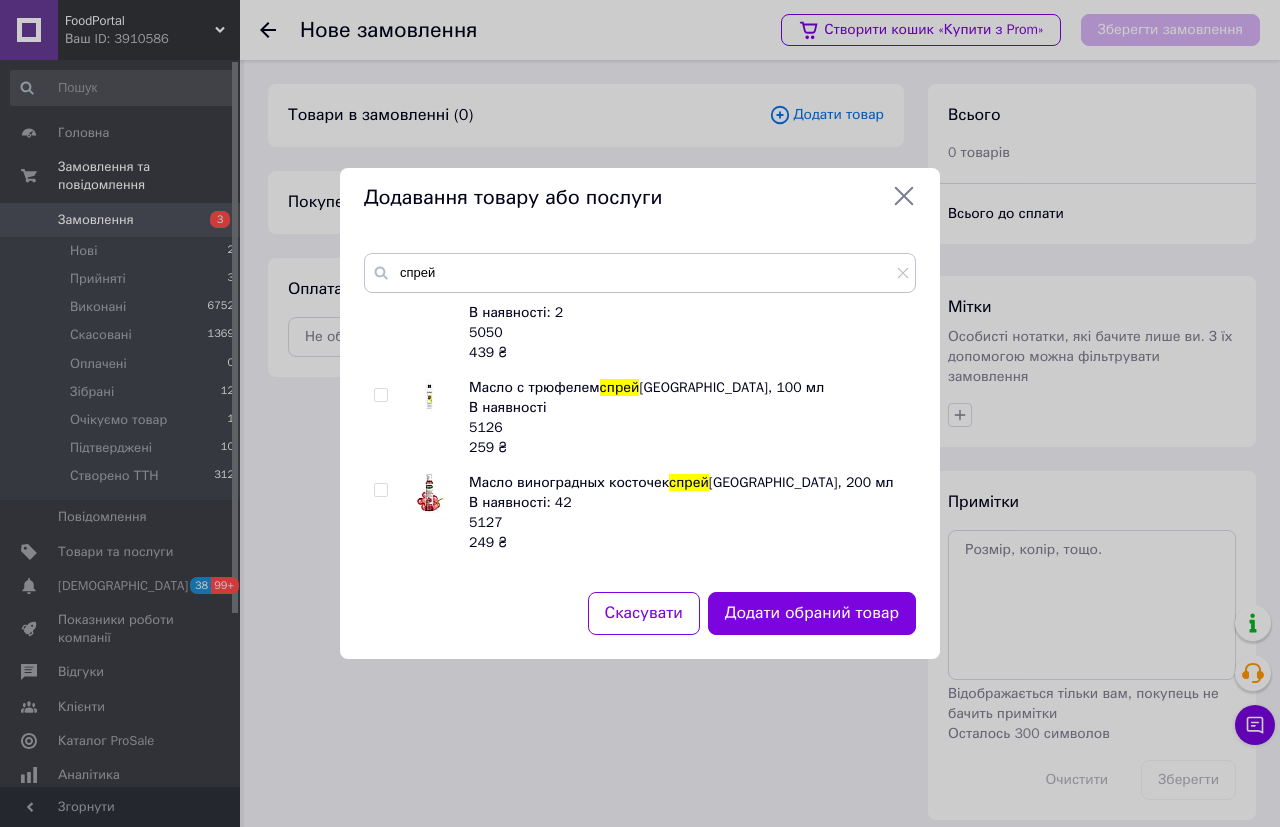 scroll, scrollTop: 500, scrollLeft: 0, axis: vertical 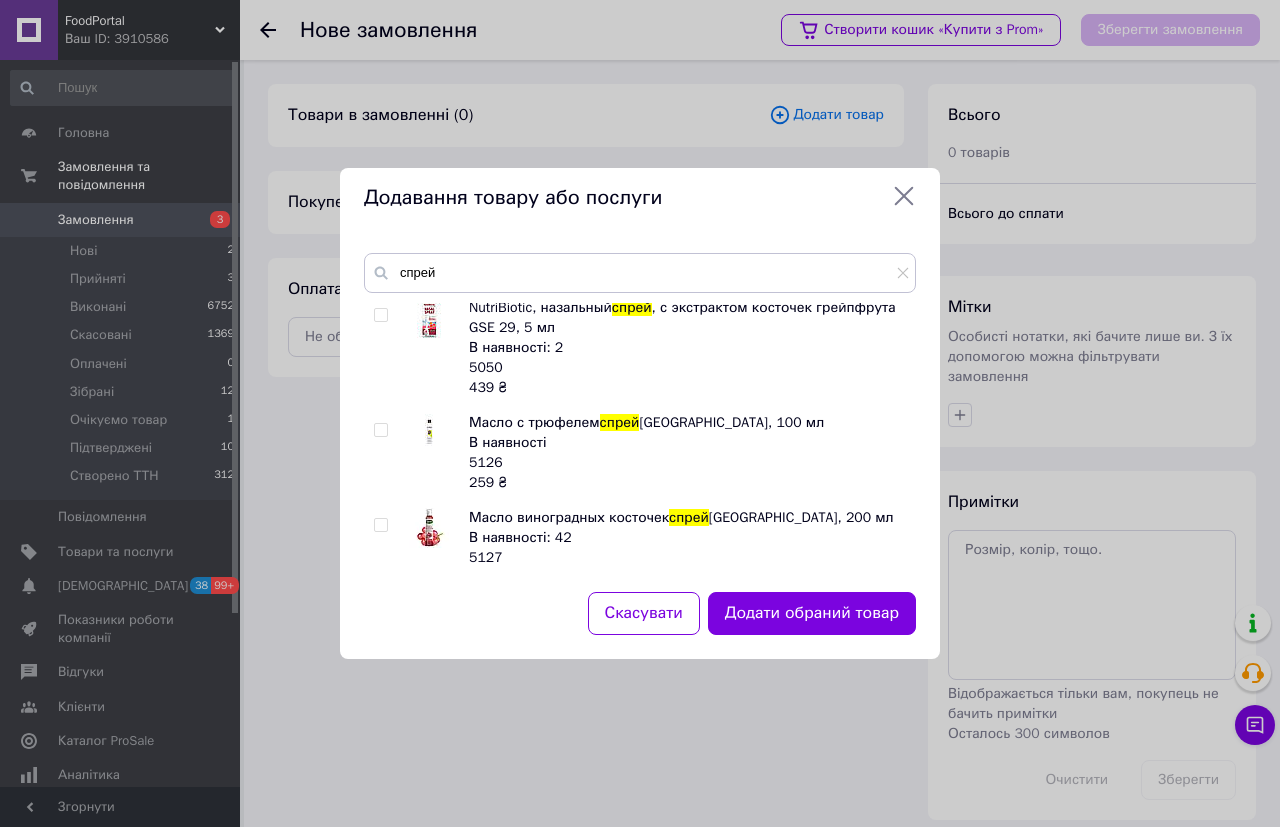 click at bounding box center [429, 433] 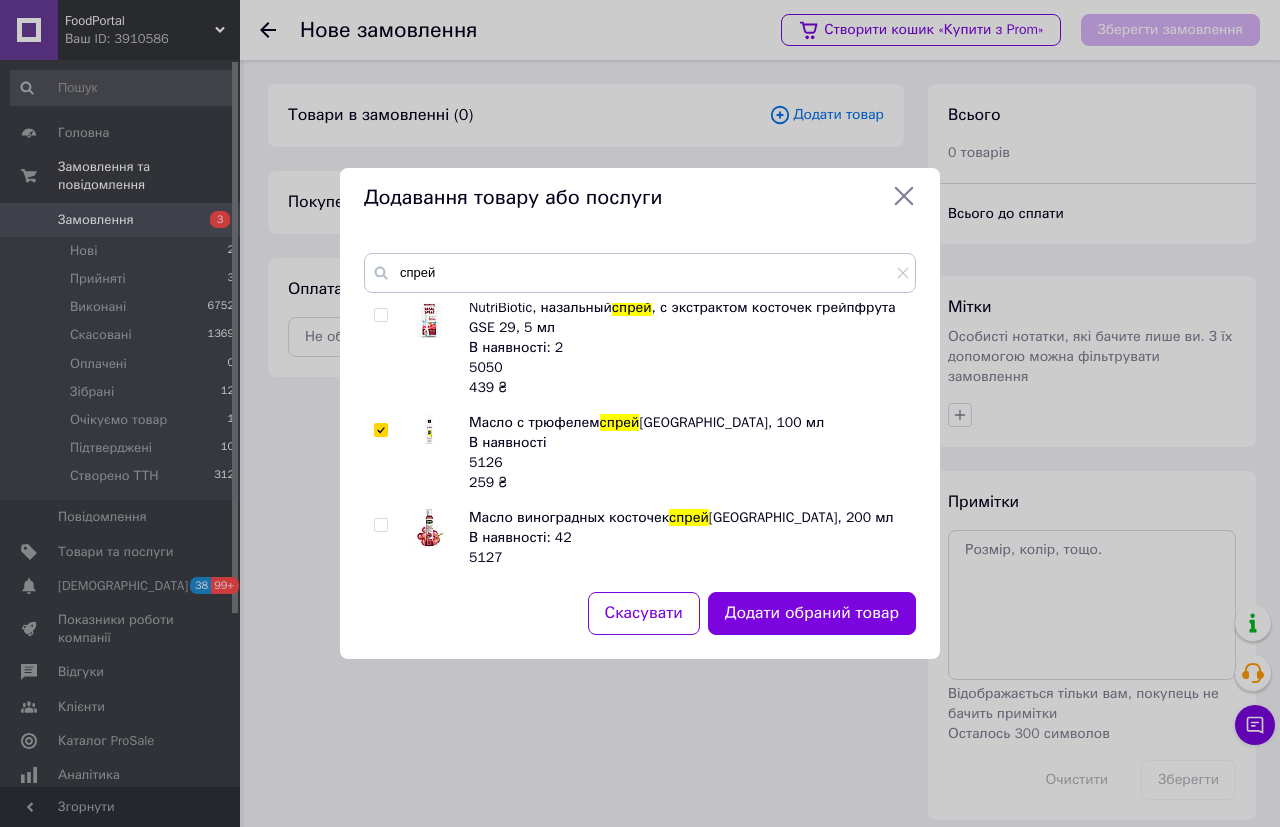 checkbox on "true" 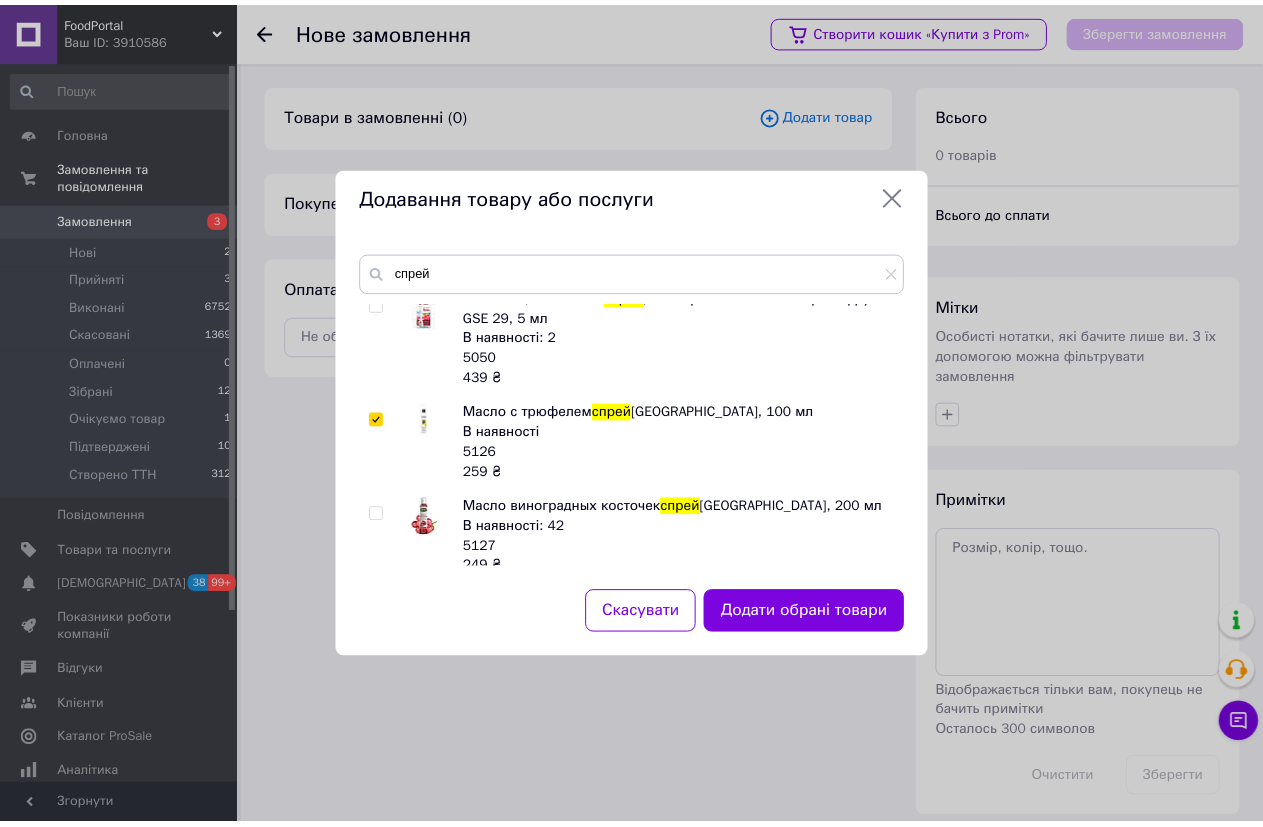 scroll, scrollTop: 710, scrollLeft: 0, axis: vertical 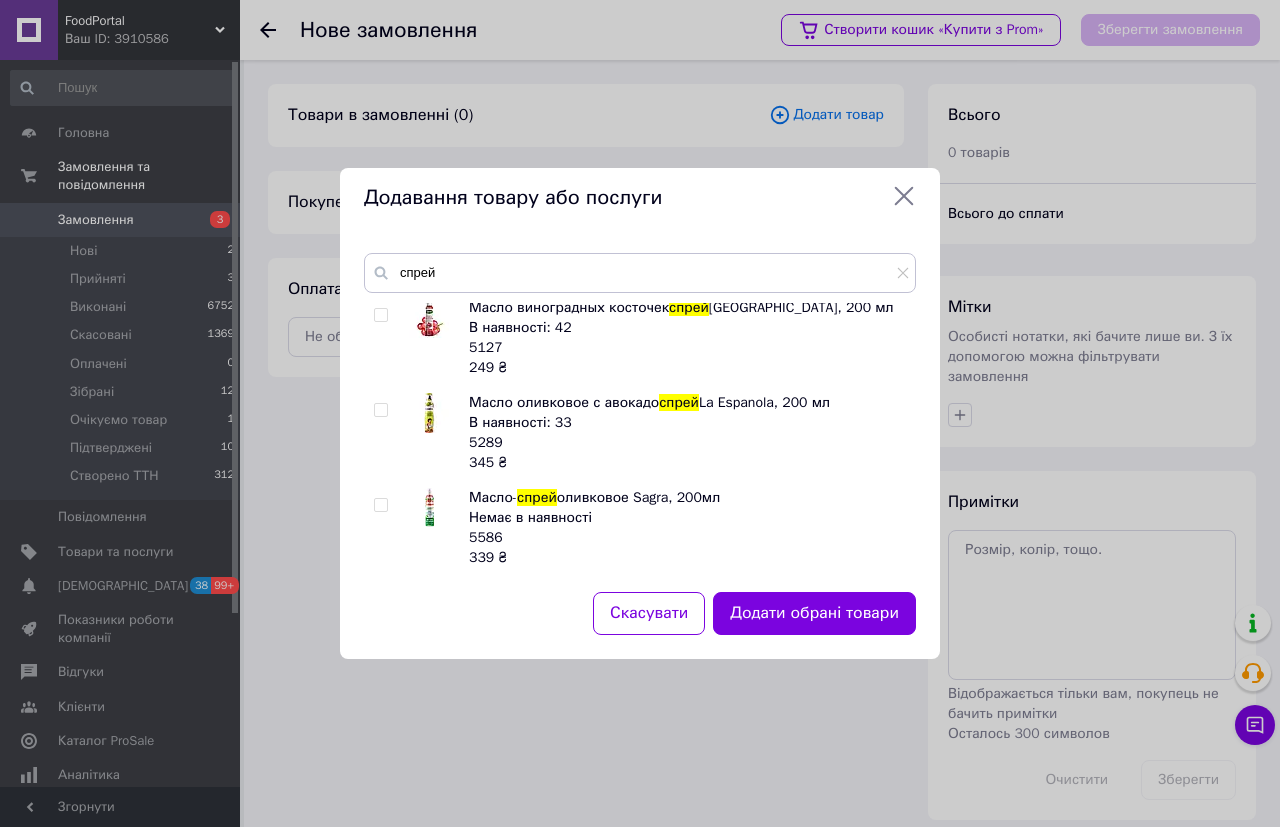 click at bounding box center [429, 318] 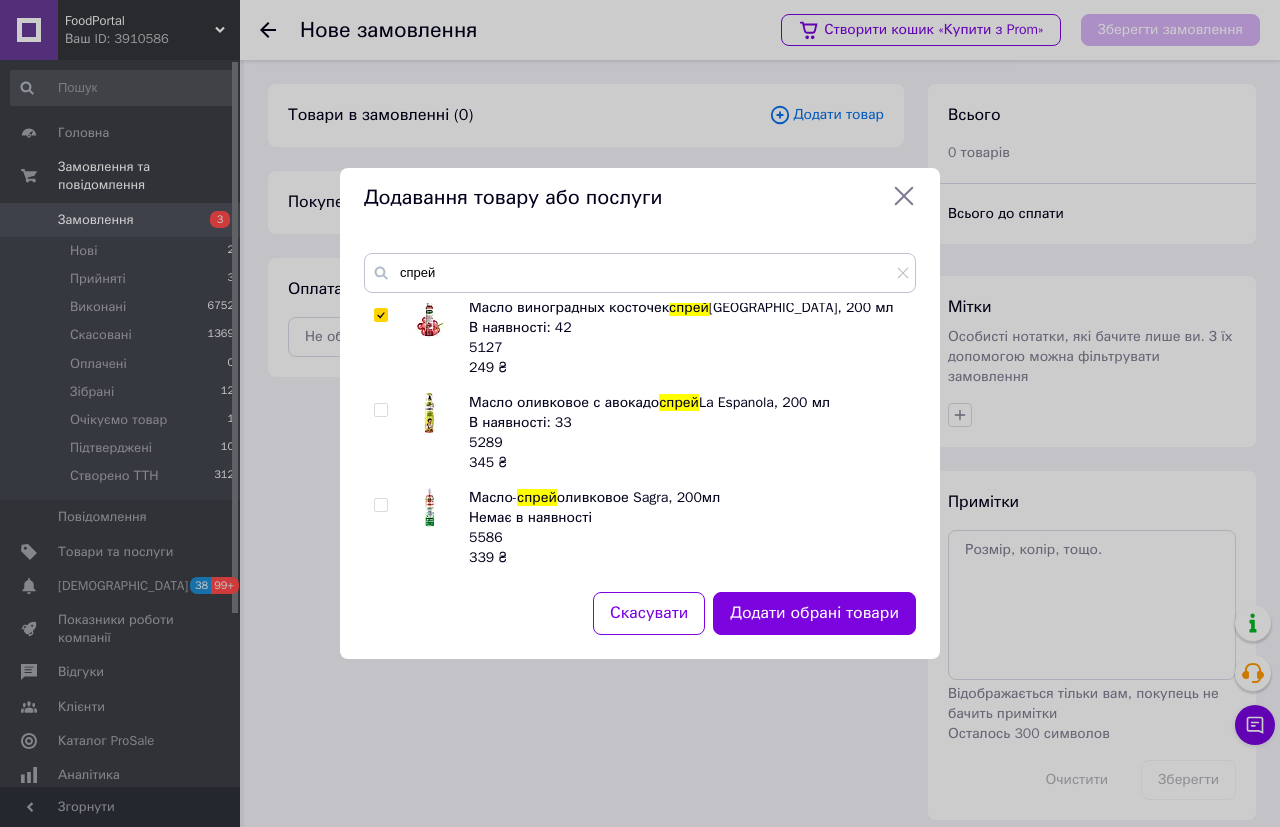 checkbox on "true" 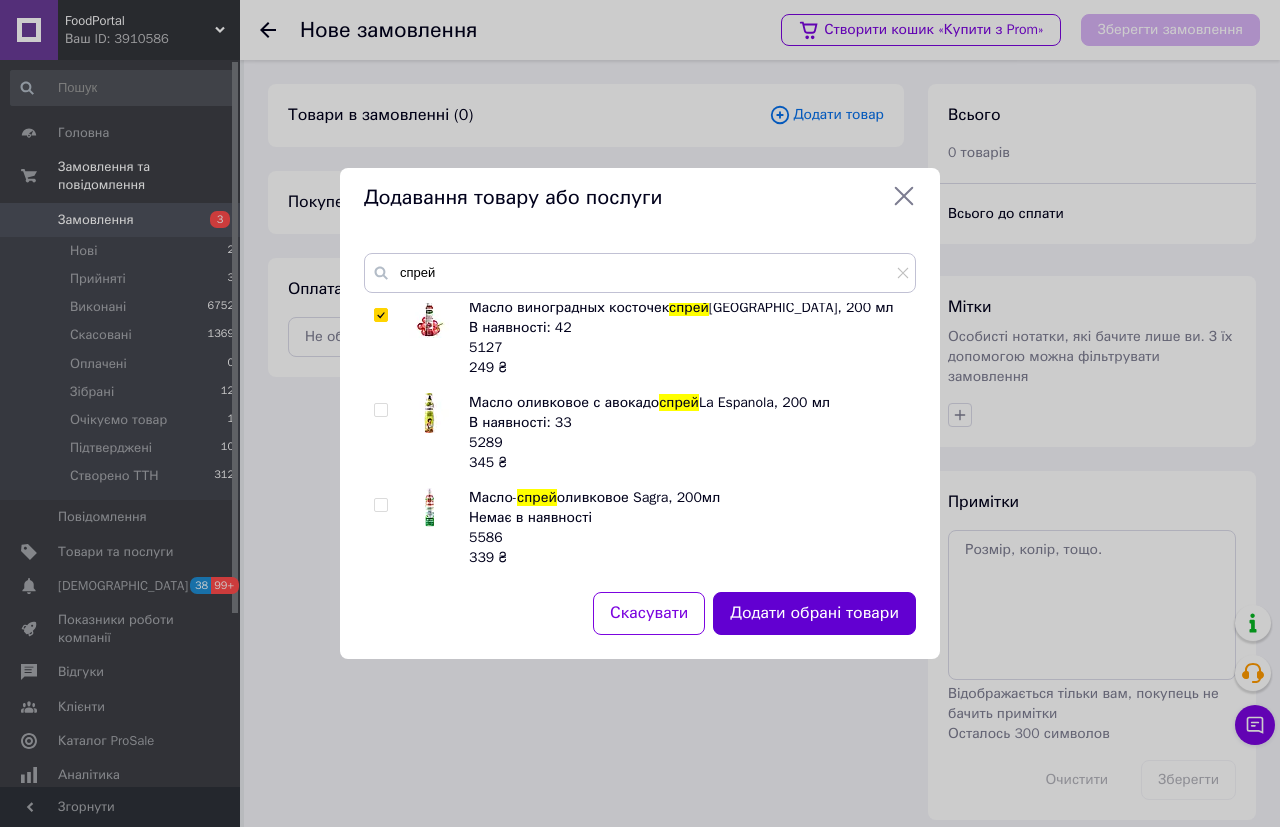 click on "Додати обрані товари" at bounding box center [814, 613] 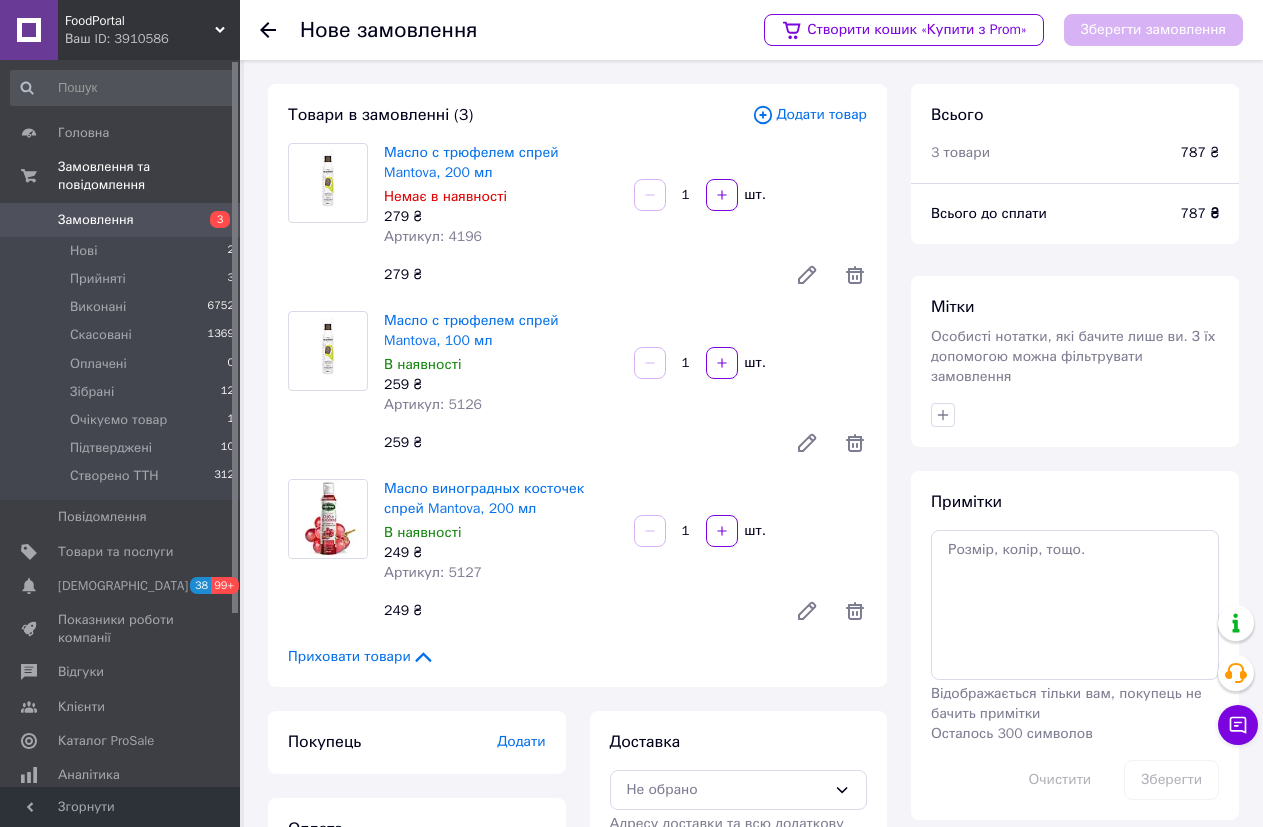 click 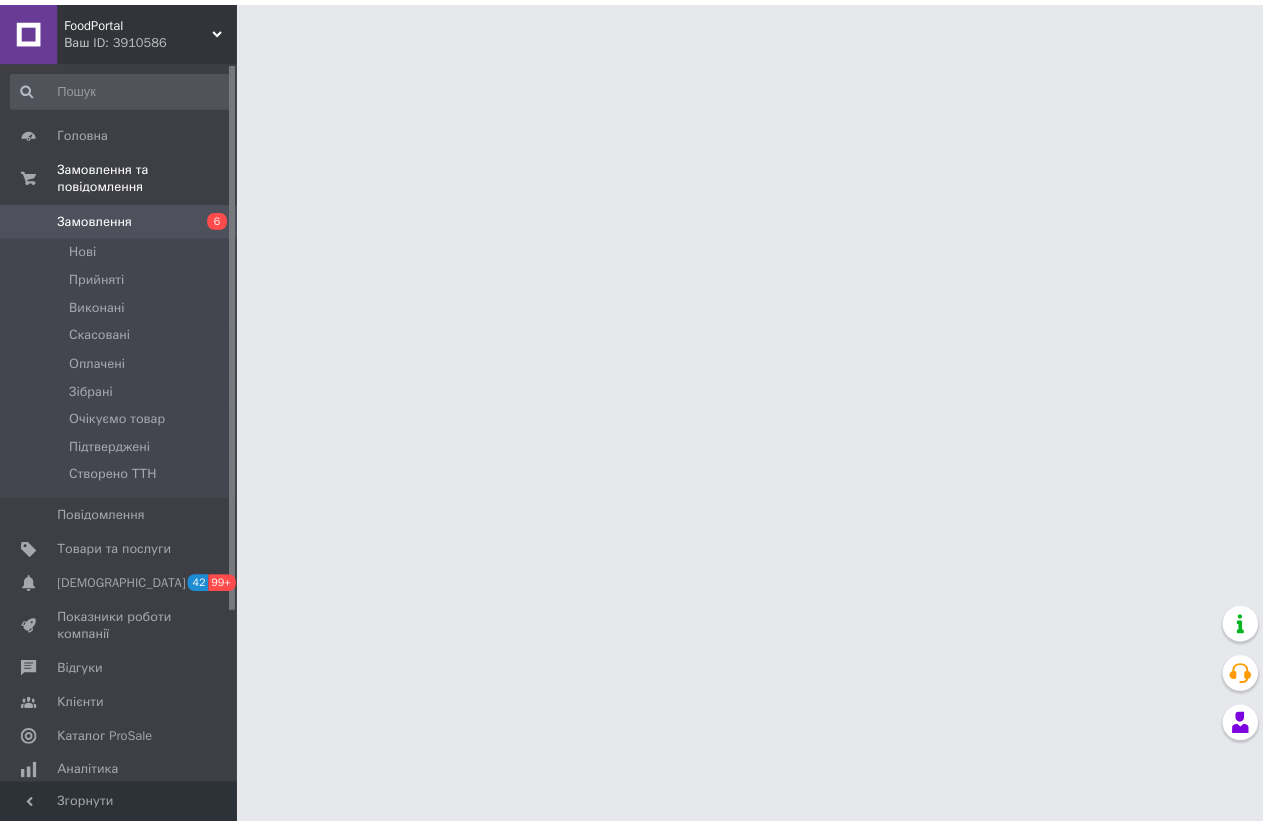 scroll, scrollTop: 0, scrollLeft: 0, axis: both 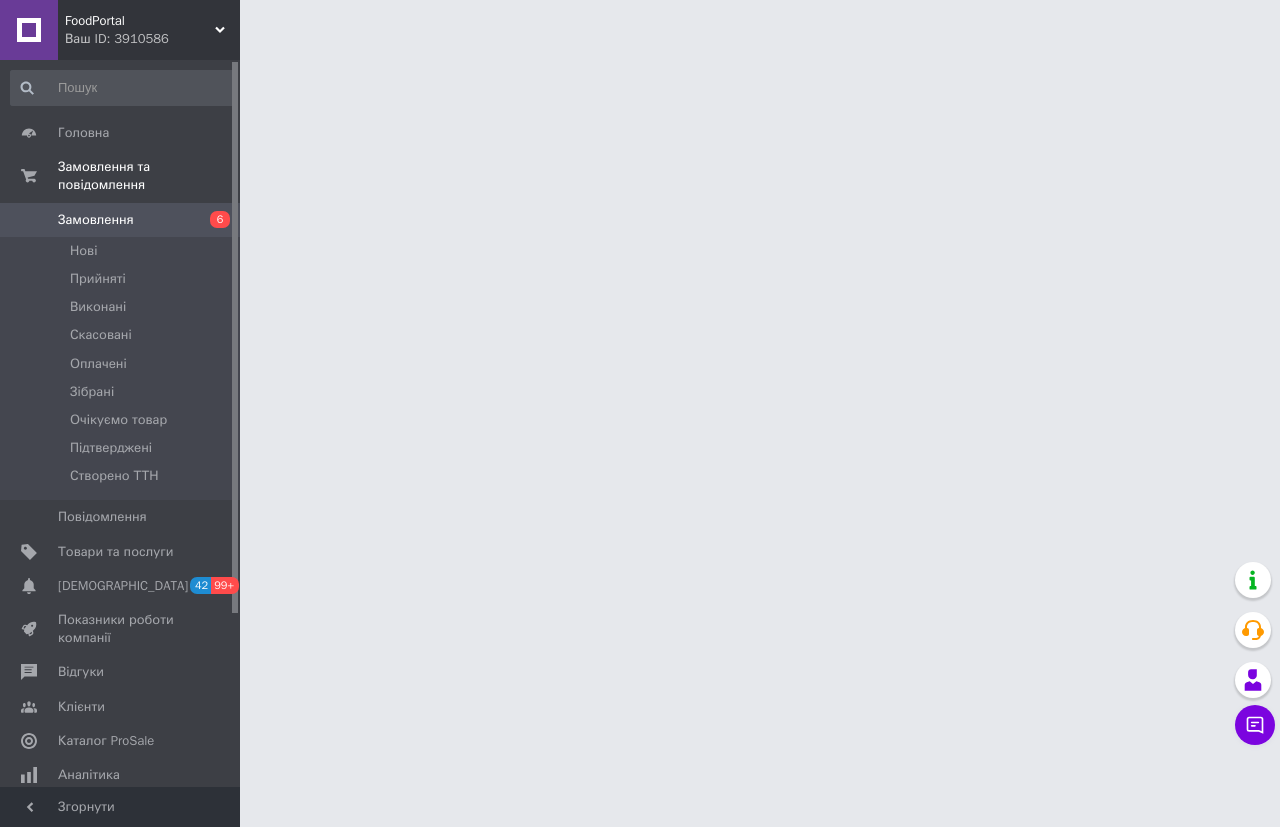 click on "Замовлення 6" at bounding box center (123, 220) 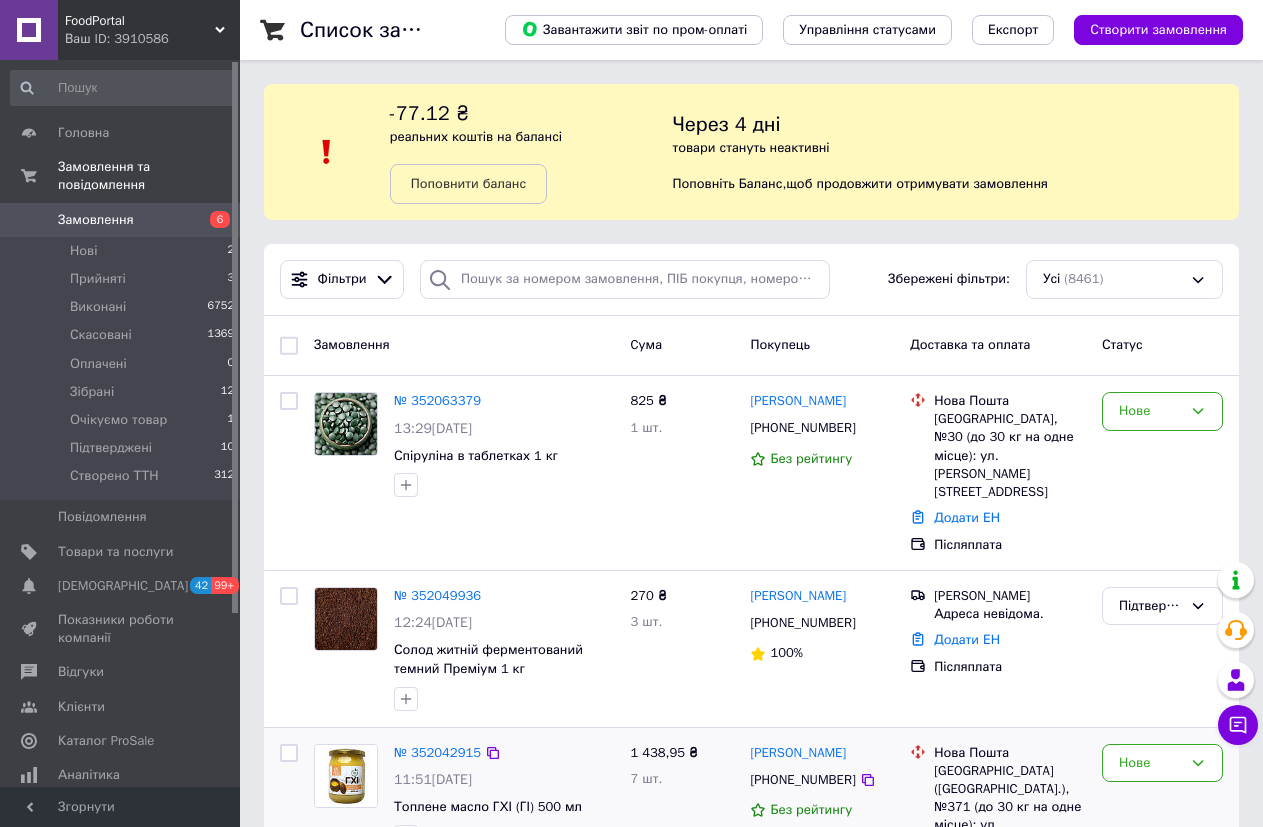 click on "1 438,95 ₴ 7 шт." at bounding box center (683, 834) 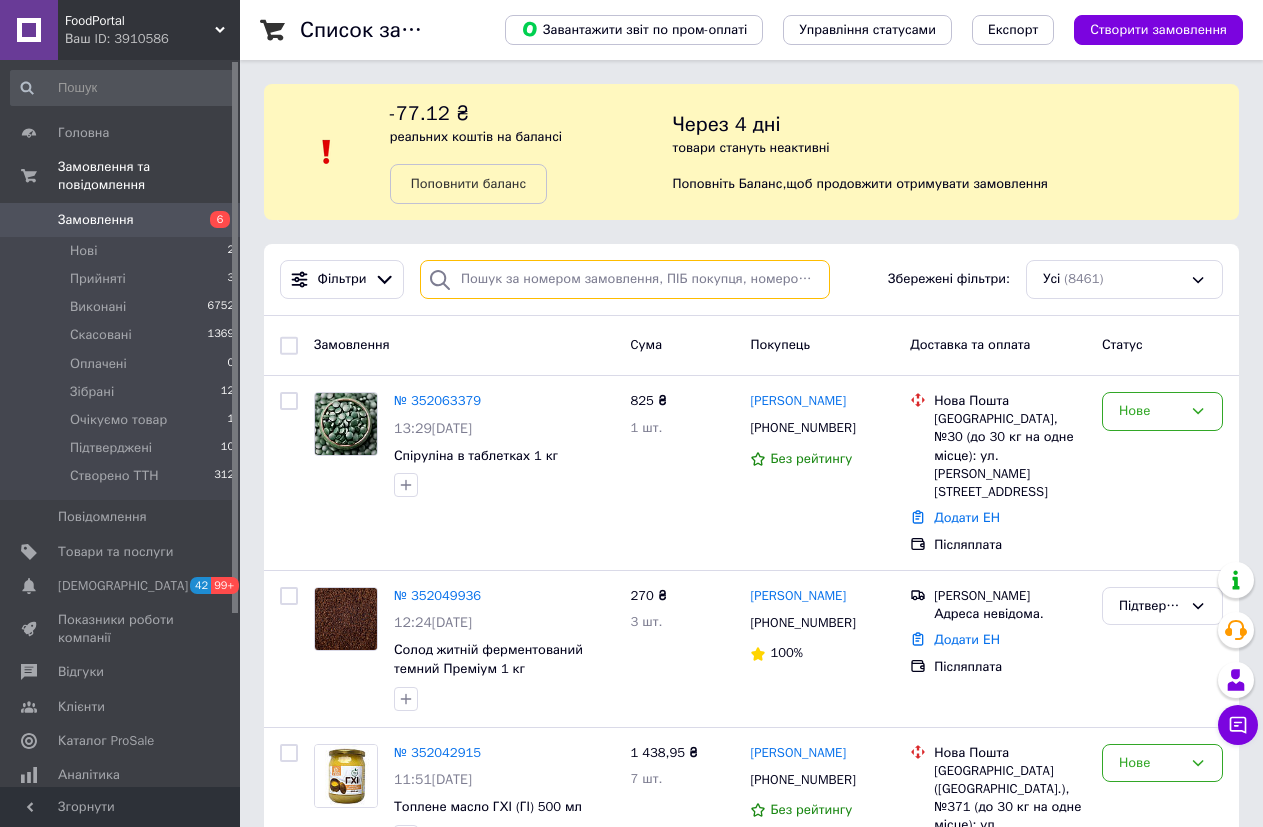 click at bounding box center [625, 279] 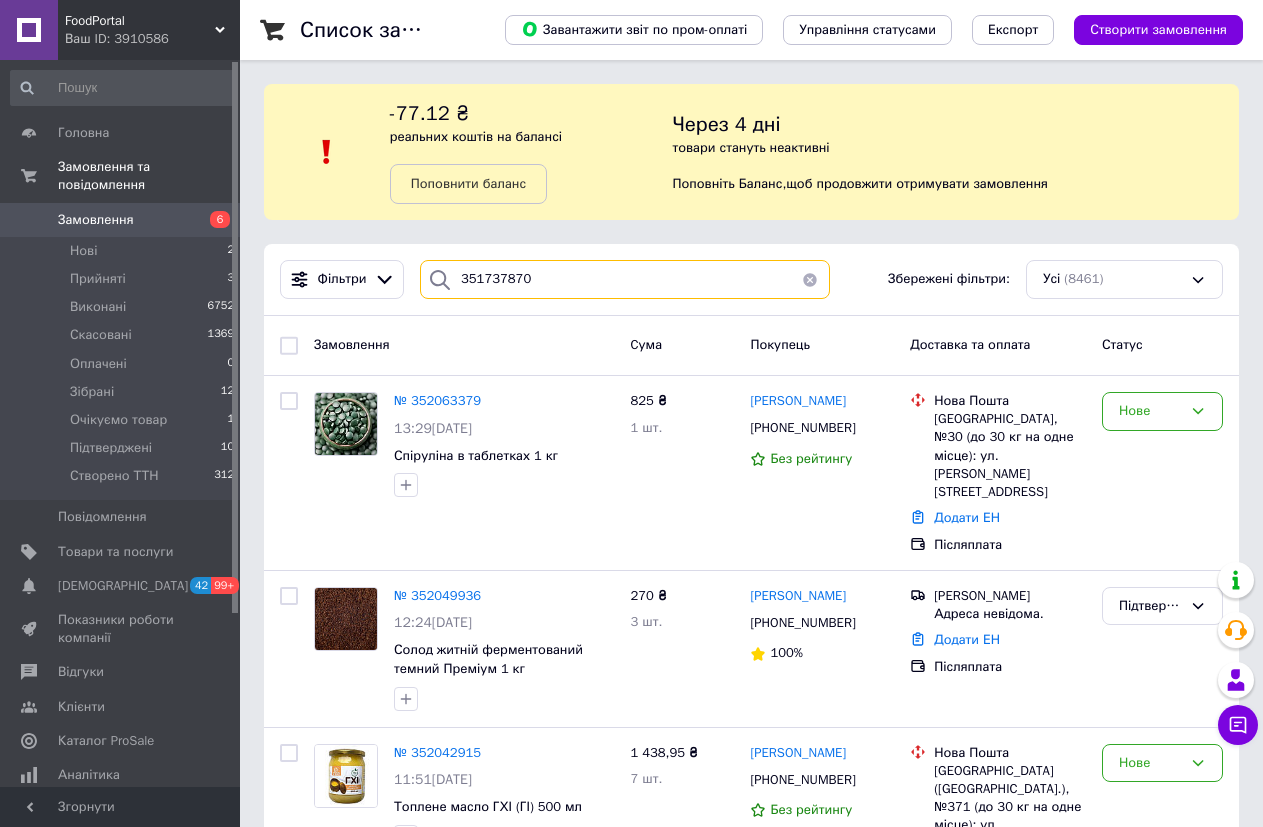type on "351737870" 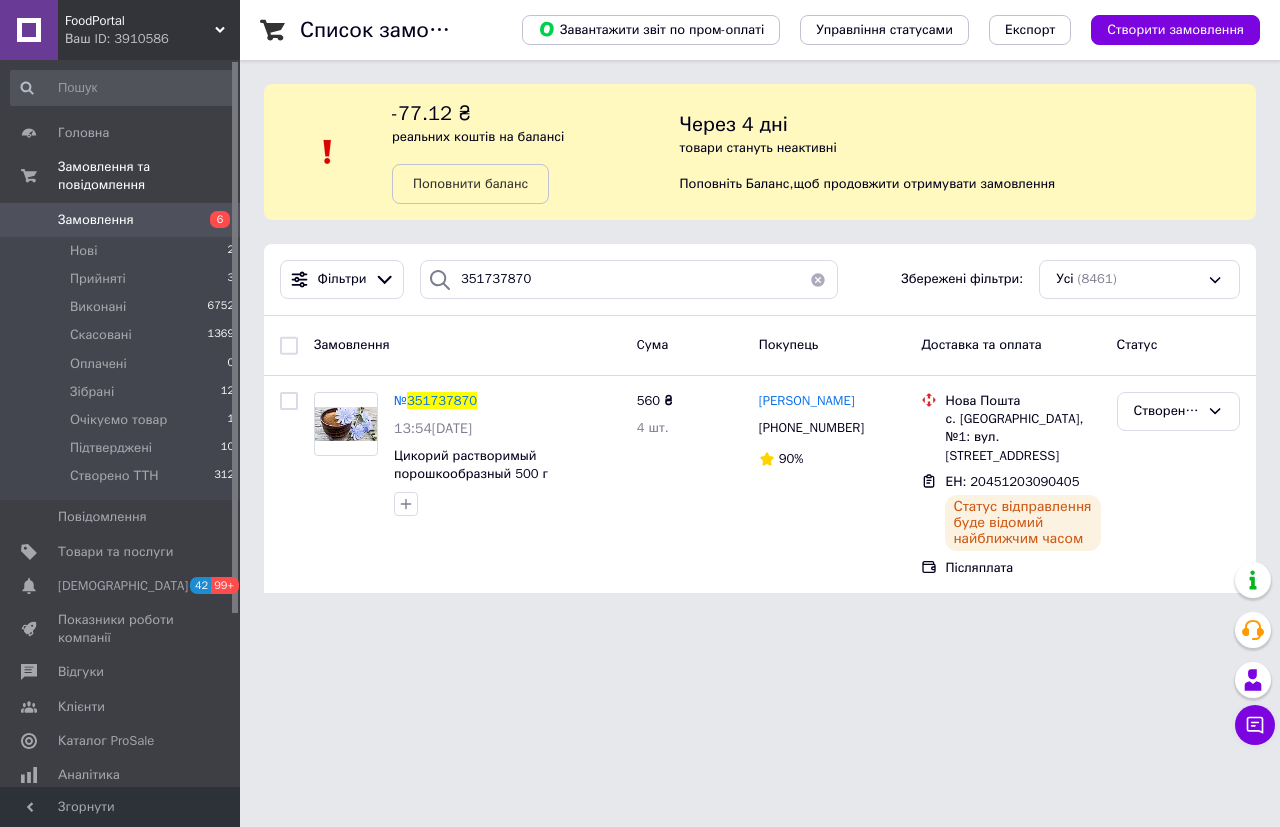 click on "FoodPortal Ваш ID: 3910586 Сайт FoodPortal Кабінет покупця Перевірити стан системи Сторінка на порталі Довідка Вийти Головна Замовлення та повідомлення Замовлення 6 Нові 2 Прийняті 3 Виконані 6752 Скасовані 1369 Оплачені 0 Зібрані 12 Очікуємо товар 1 Підтверджені 10 Створено ТТН 312 Повідомлення 0 Товари та послуги Сповіщення 42 99+ Показники роботи компанії Відгуки Клієнти Каталог ProSale Аналітика Інструменти веб-майстра та SEO Управління сайтом Гаманець компанії Маркет Налаштування Тарифи та рахунки Prom топ Згорнути" at bounding box center [640, 308] 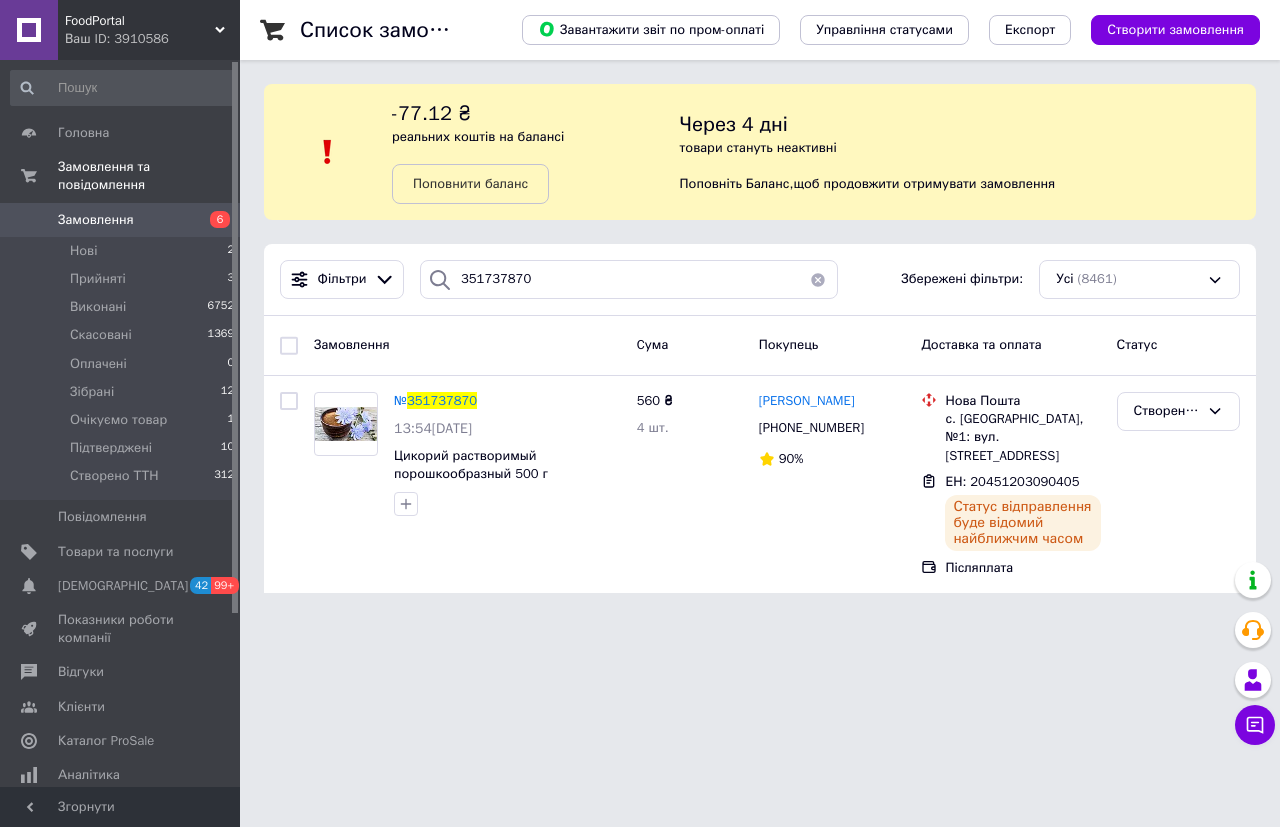 click on "Замовлення" at bounding box center (96, 220) 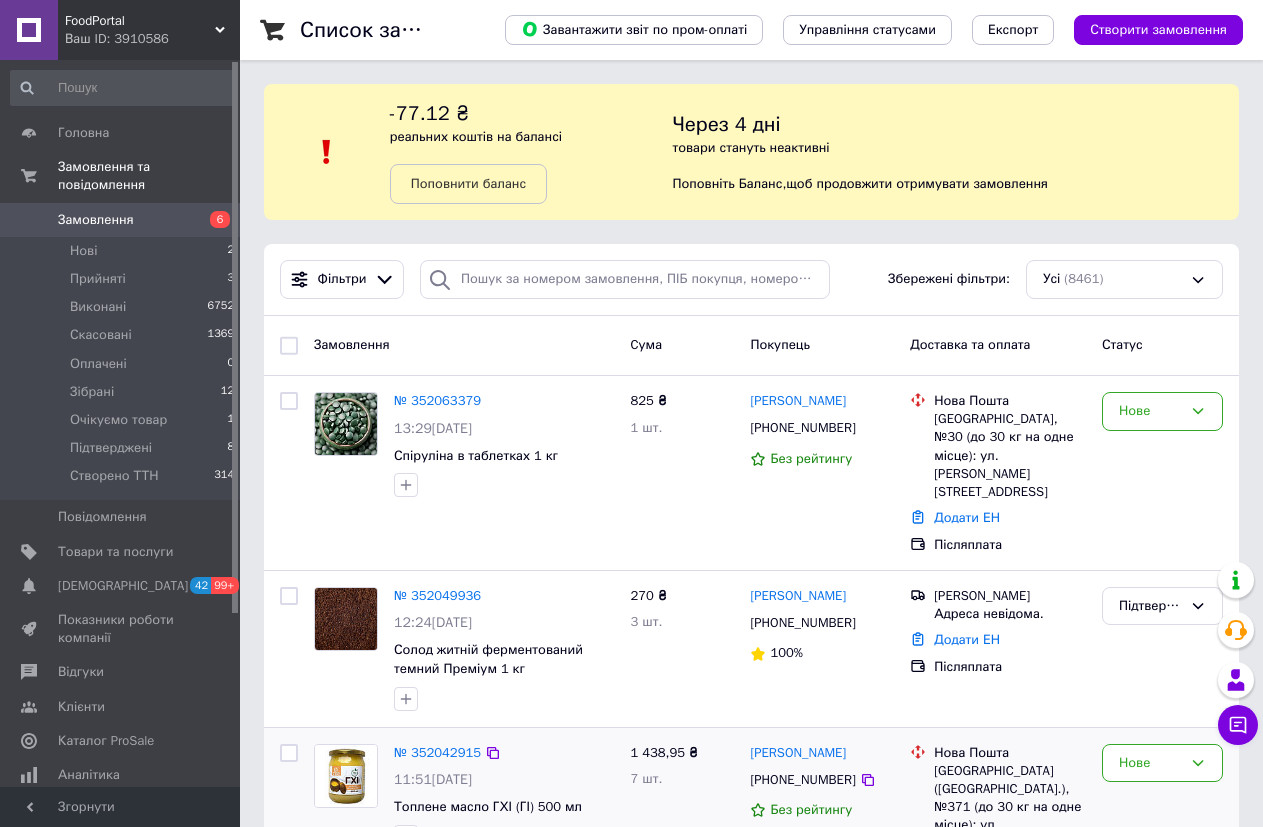 click on "№ 352042915 11:51, 10.07.2025 Топлене масло ГХІ (ГІ) 500 мл 6 товарів у замовленні" at bounding box center (504, 812) 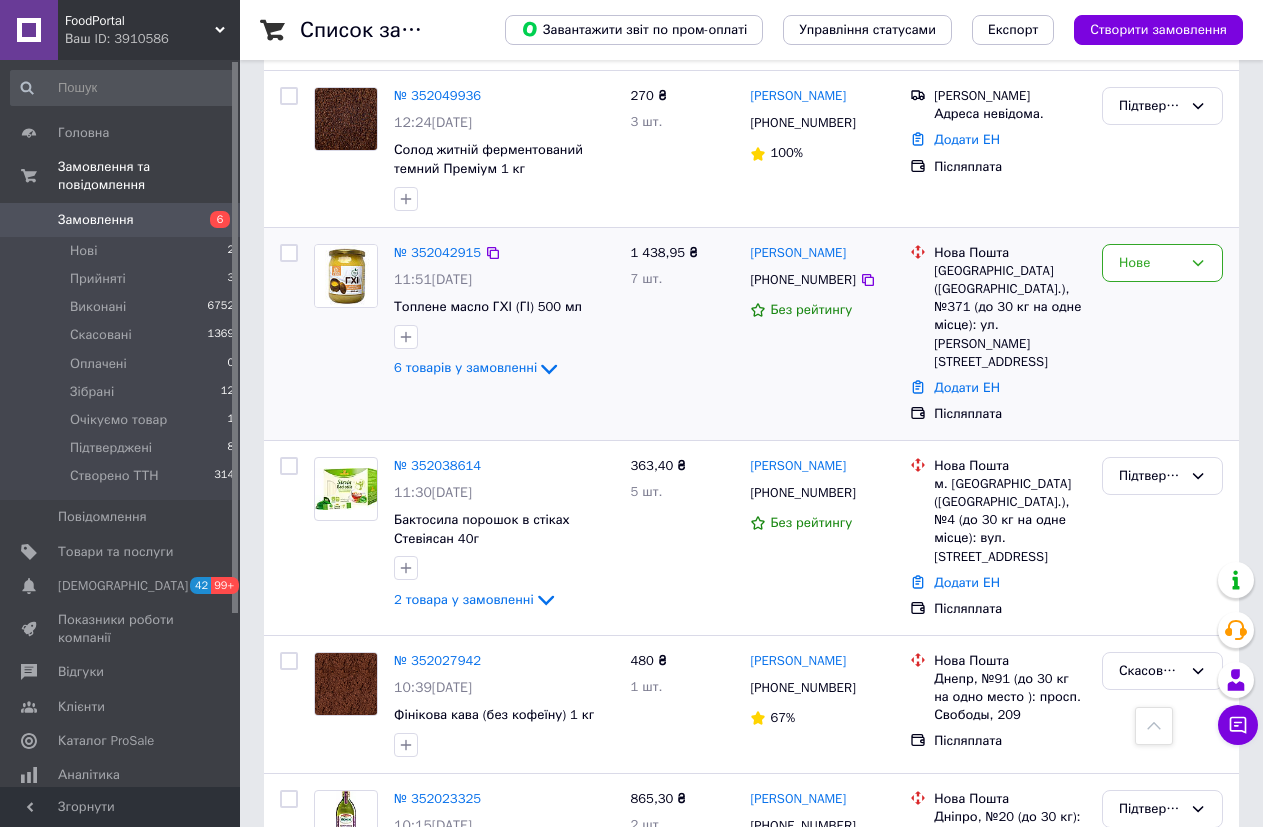 scroll, scrollTop: 200, scrollLeft: 0, axis: vertical 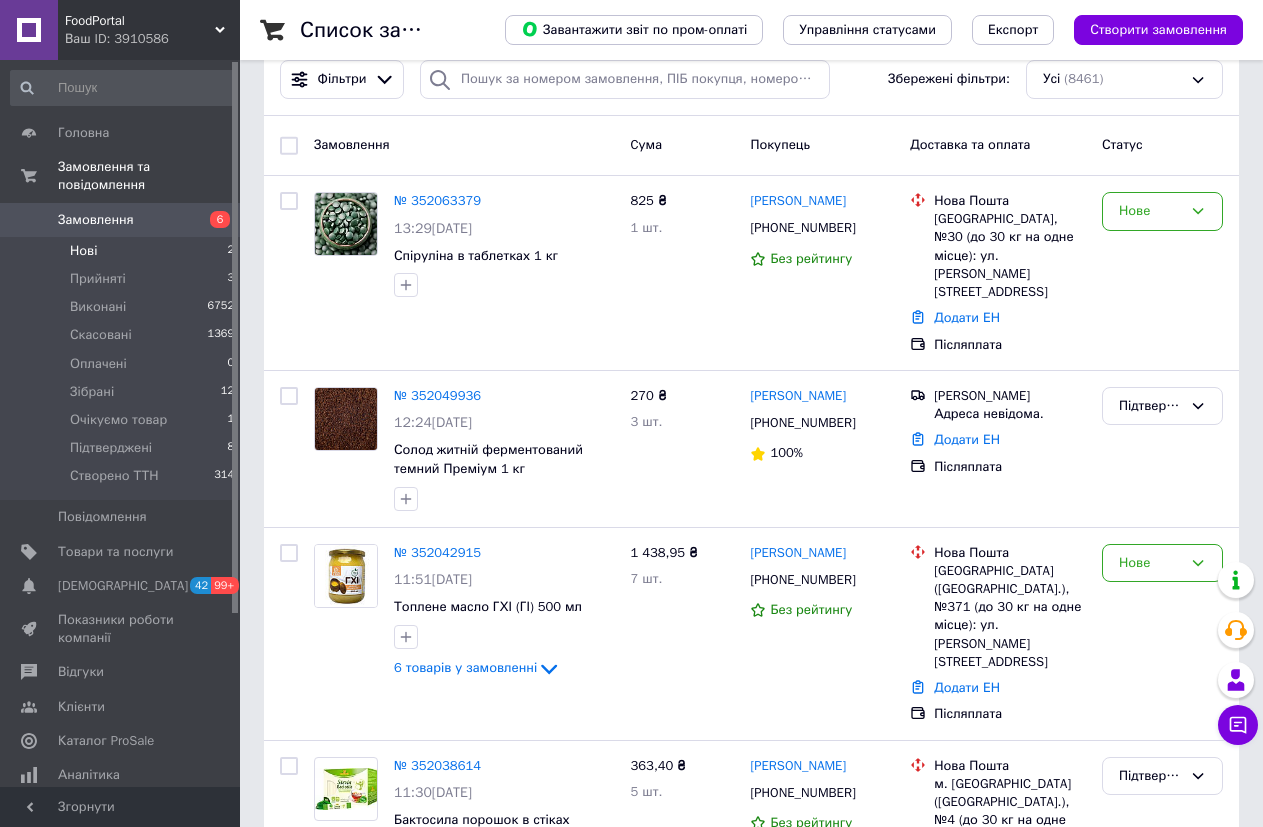 click on "Нові 2" at bounding box center [123, 251] 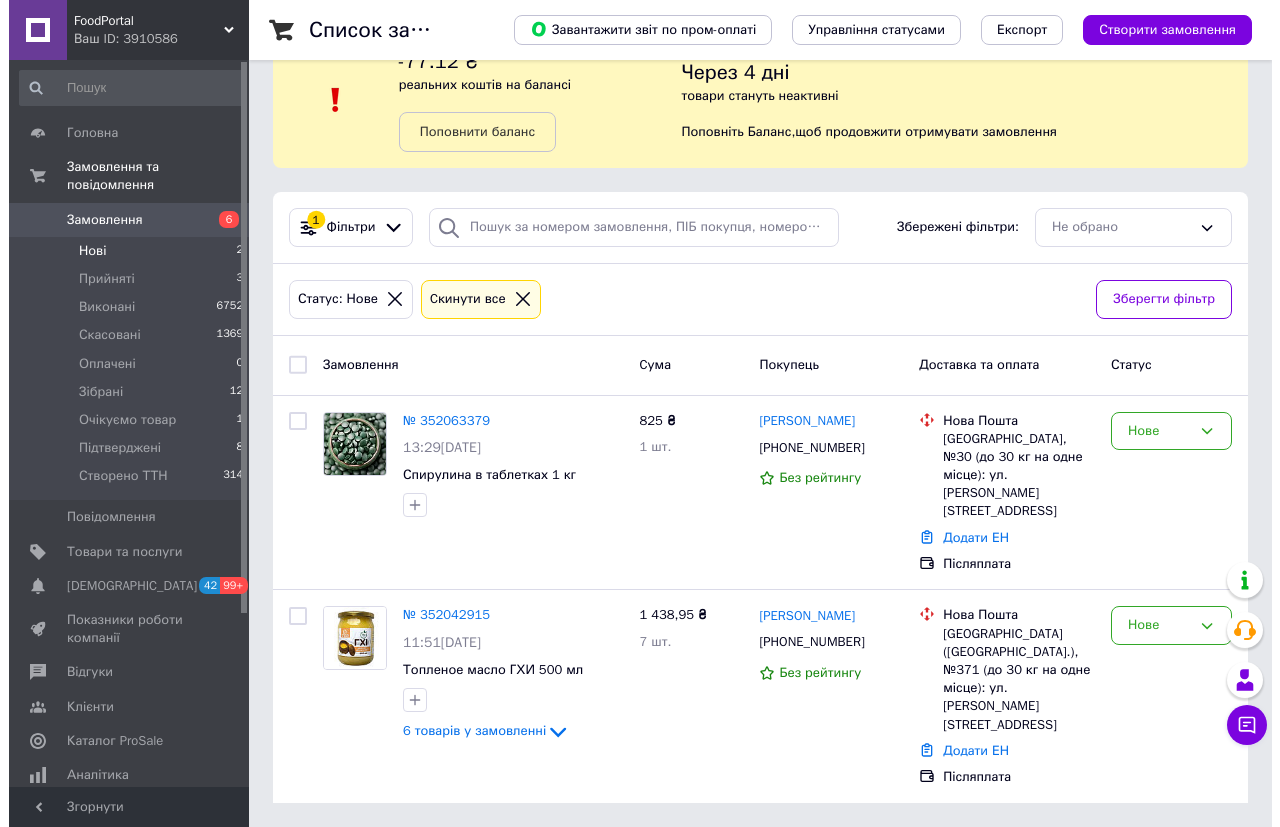 scroll, scrollTop: 0, scrollLeft: 0, axis: both 